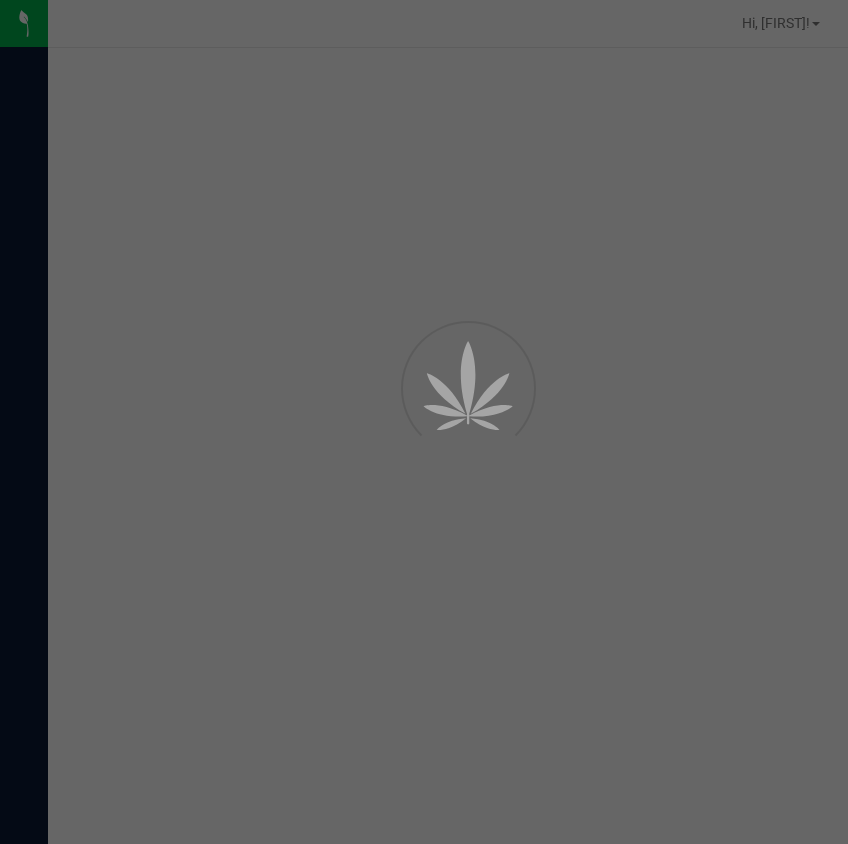 scroll, scrollTop: 0, scrollLeft: 0, axis: both 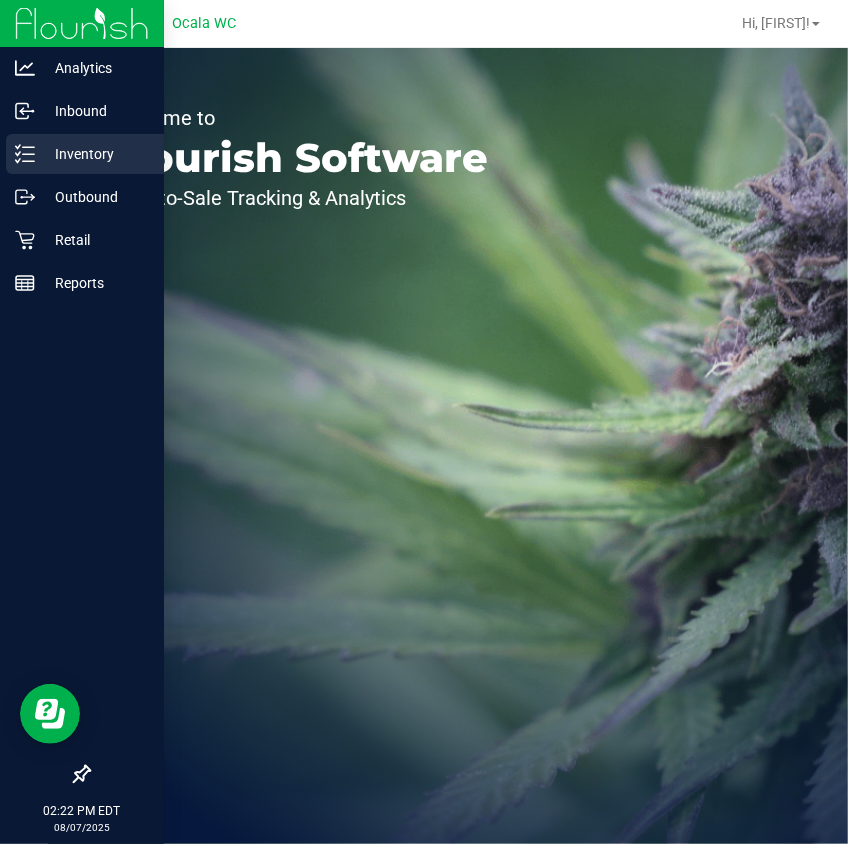 click on "Inventory" at bounding box center [95, 154] 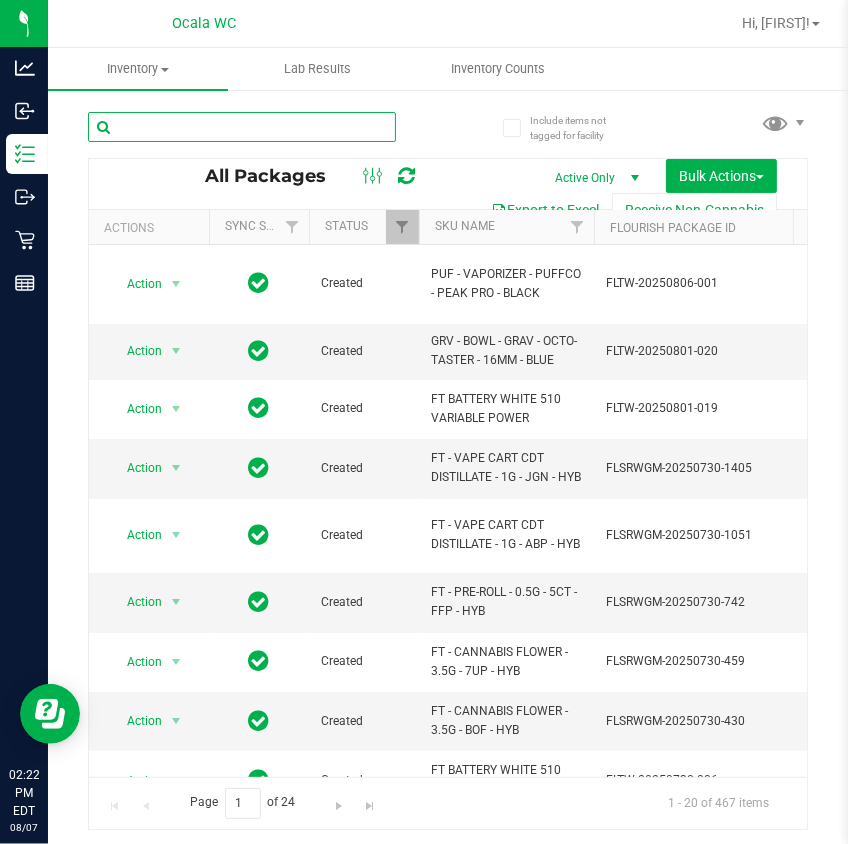 click at bounding box center [242, 127] 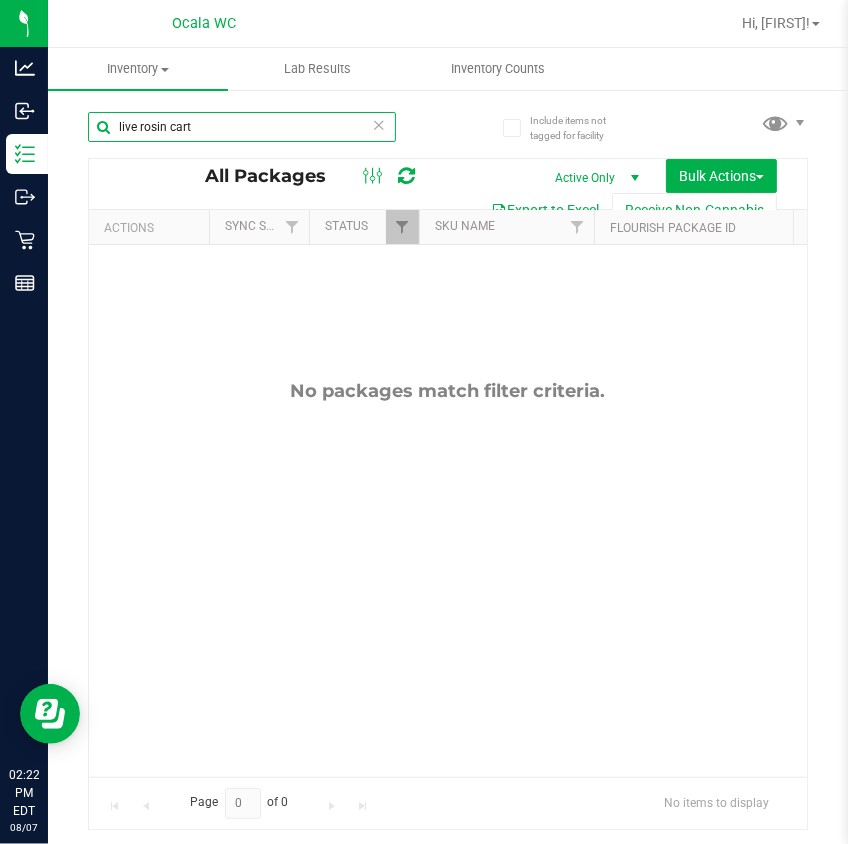 drag, startPoint x: 170, startPoint y: 128, endPoint x: 232, endPoint y: 123, distance: 62.201286 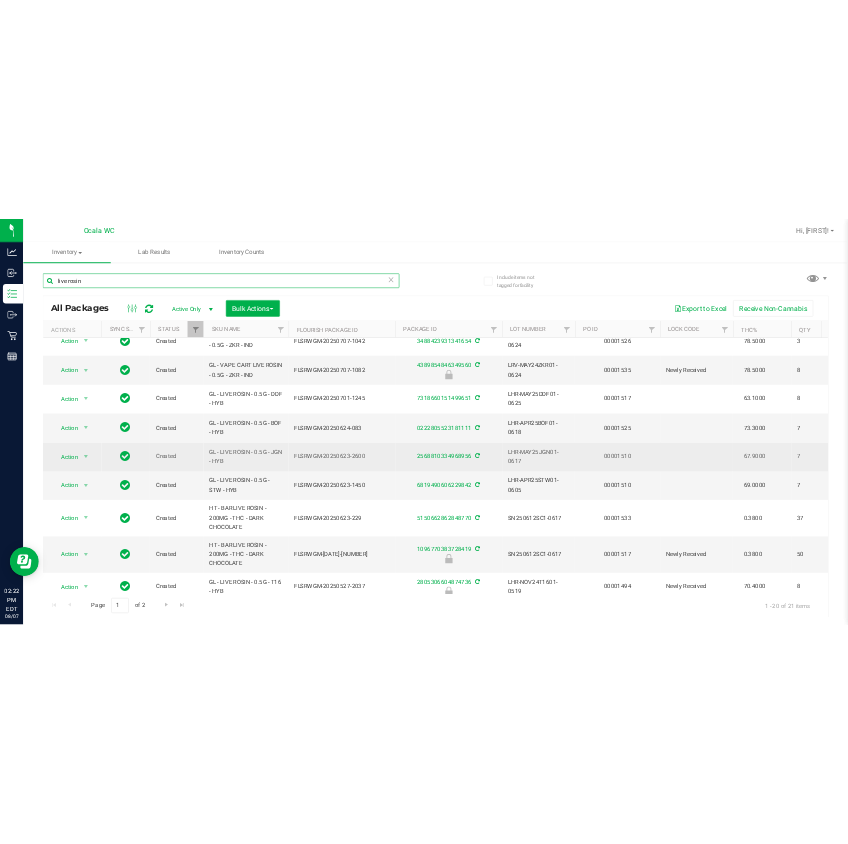 scroll, scrollTop: 0, scrollLeft: 0, axis: both 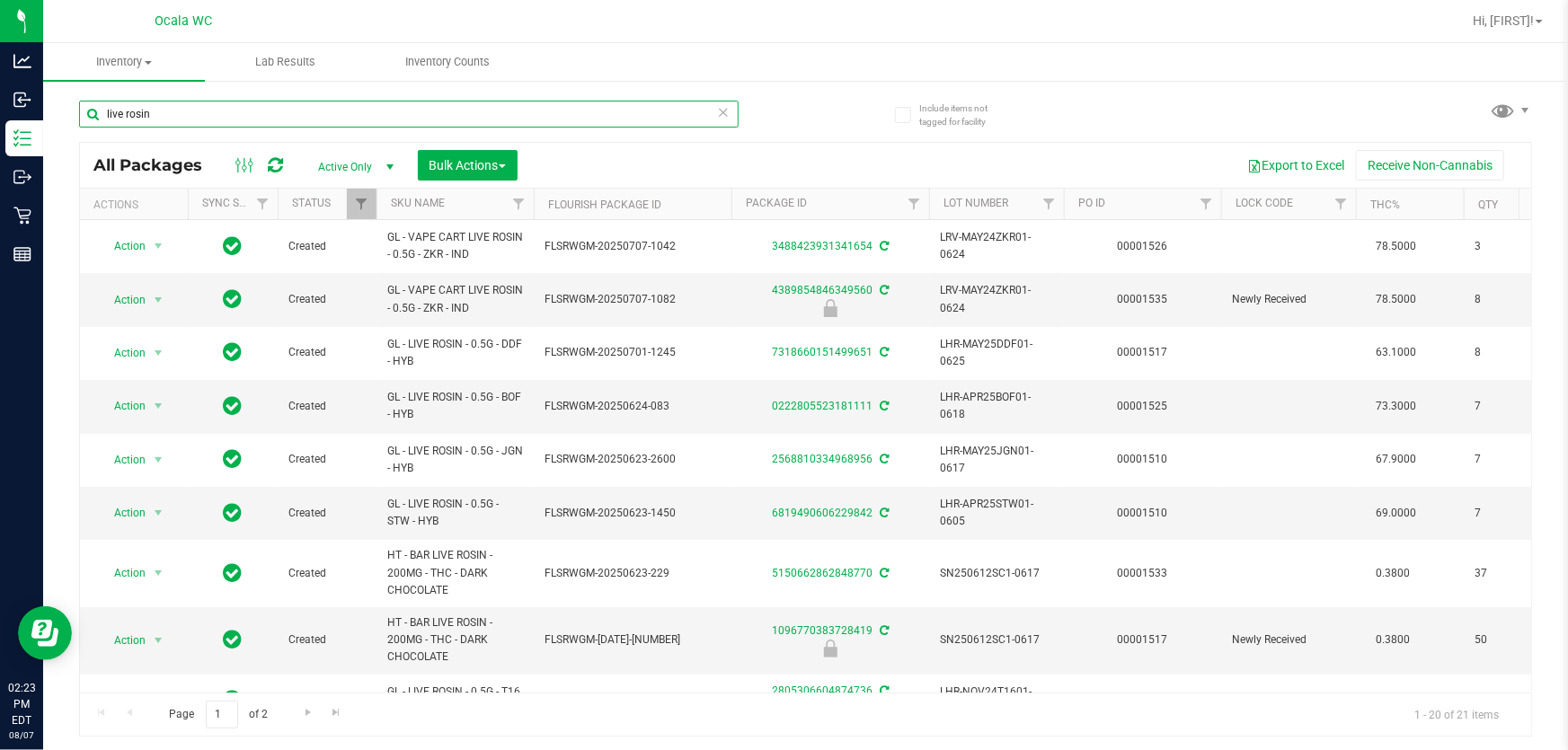 click on "live rosin" at bounding box center (409, 114) 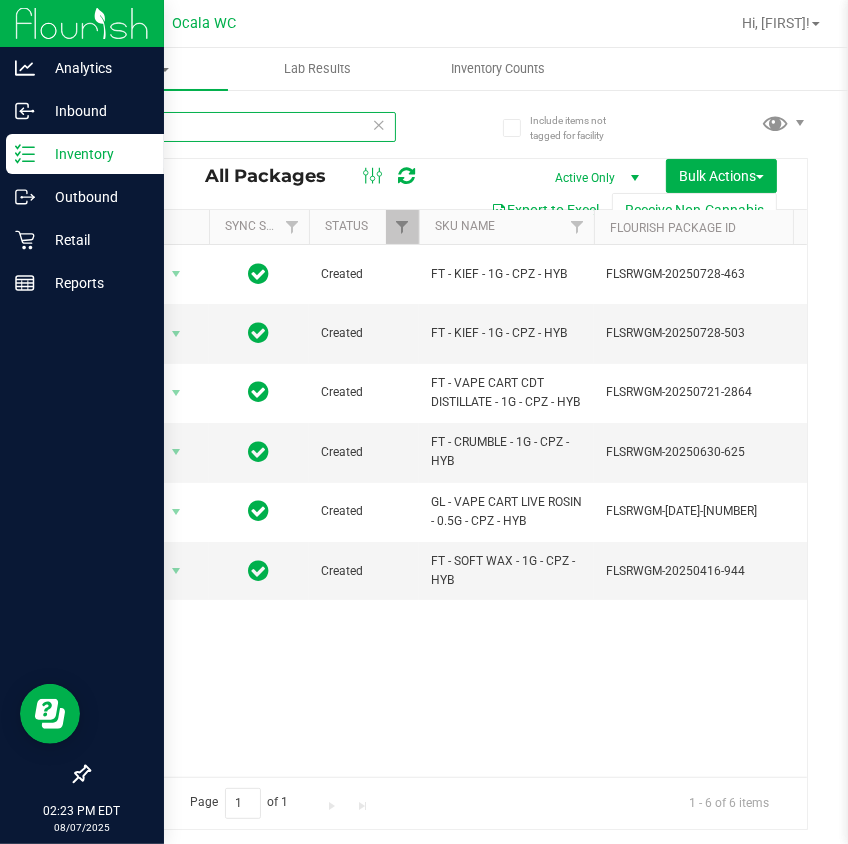 type on "cpz" 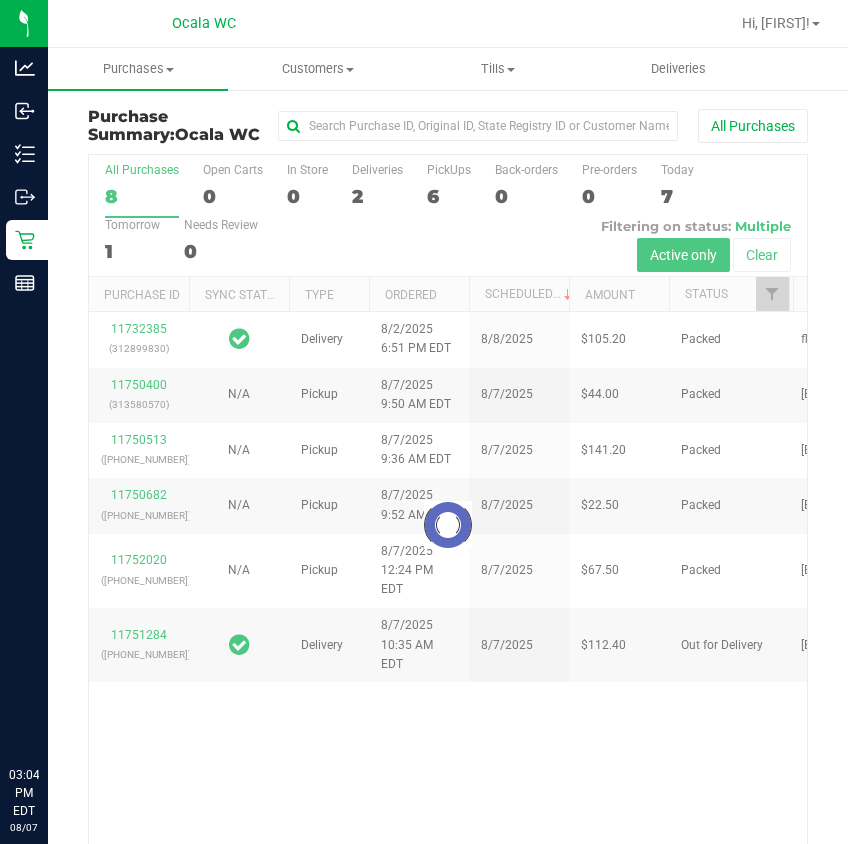 scroll, scrollTop: 0, scrollLeft: 0, axis: both 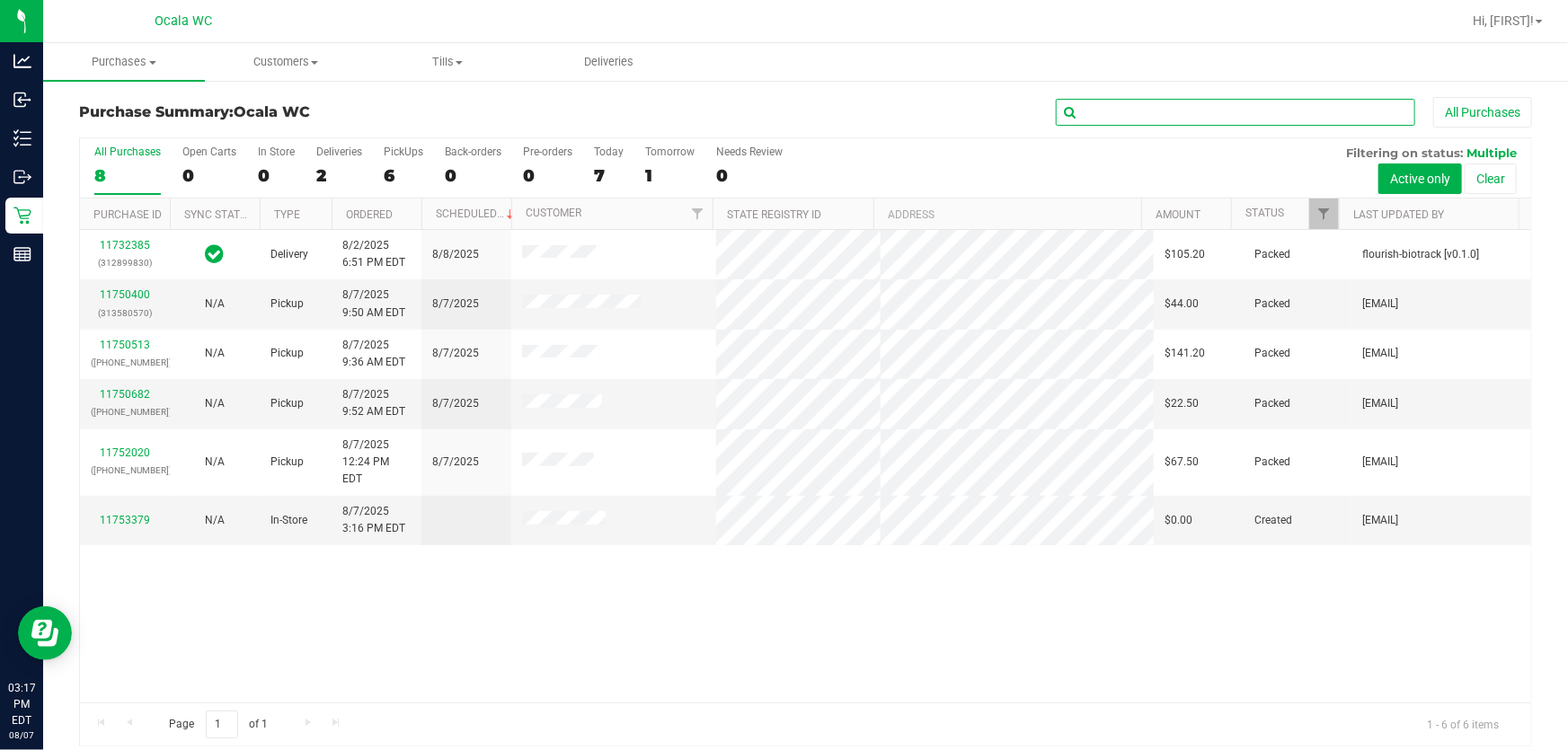 click at bounding box center [1236, 112] 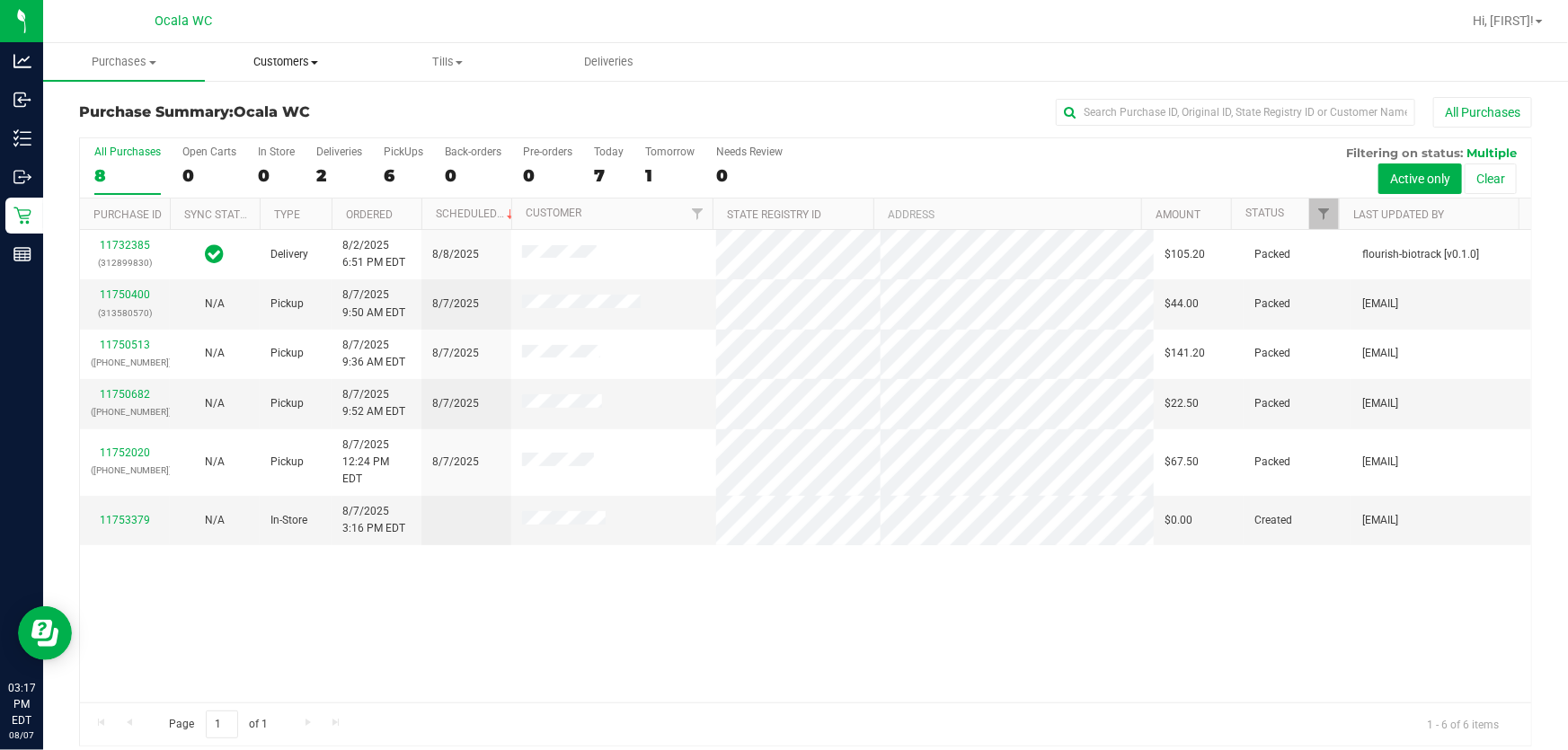 click on "Customers" at bounding box center (286, 62) 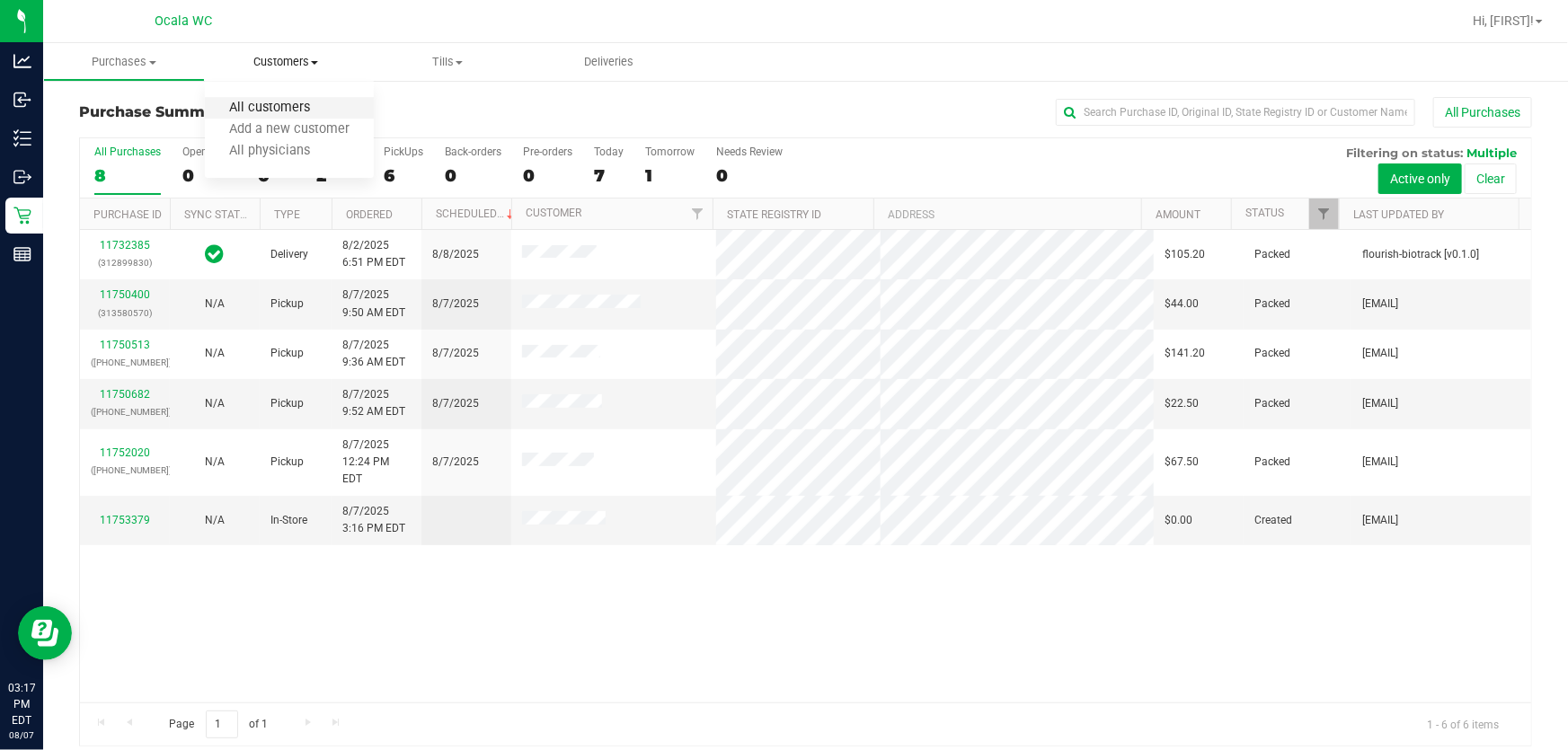 click on "All customers" at bounding box center [270, 108] 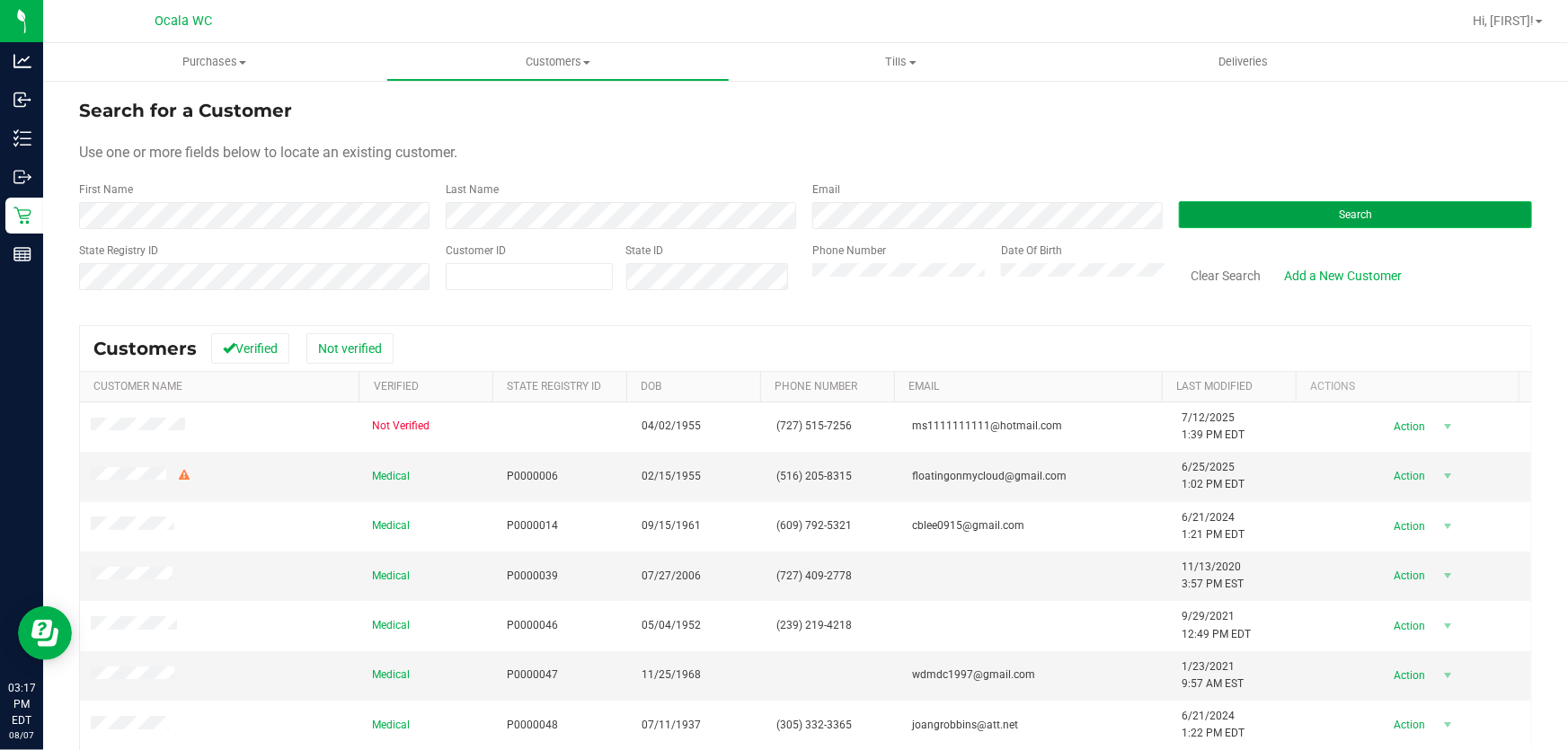 click on "Search" at bounding box center (1355, 215) 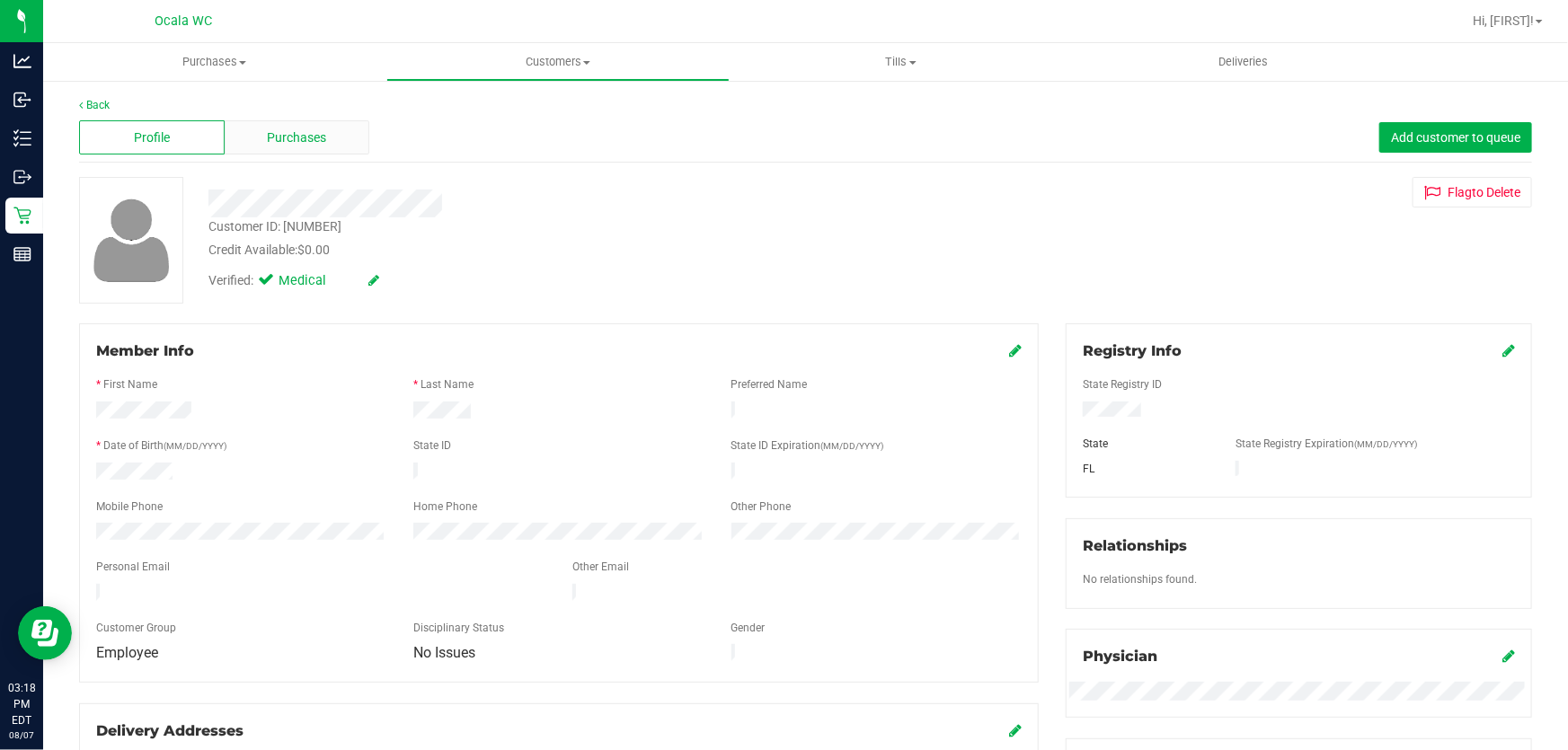 click on "Purchases" at bounding box center [297, 137] 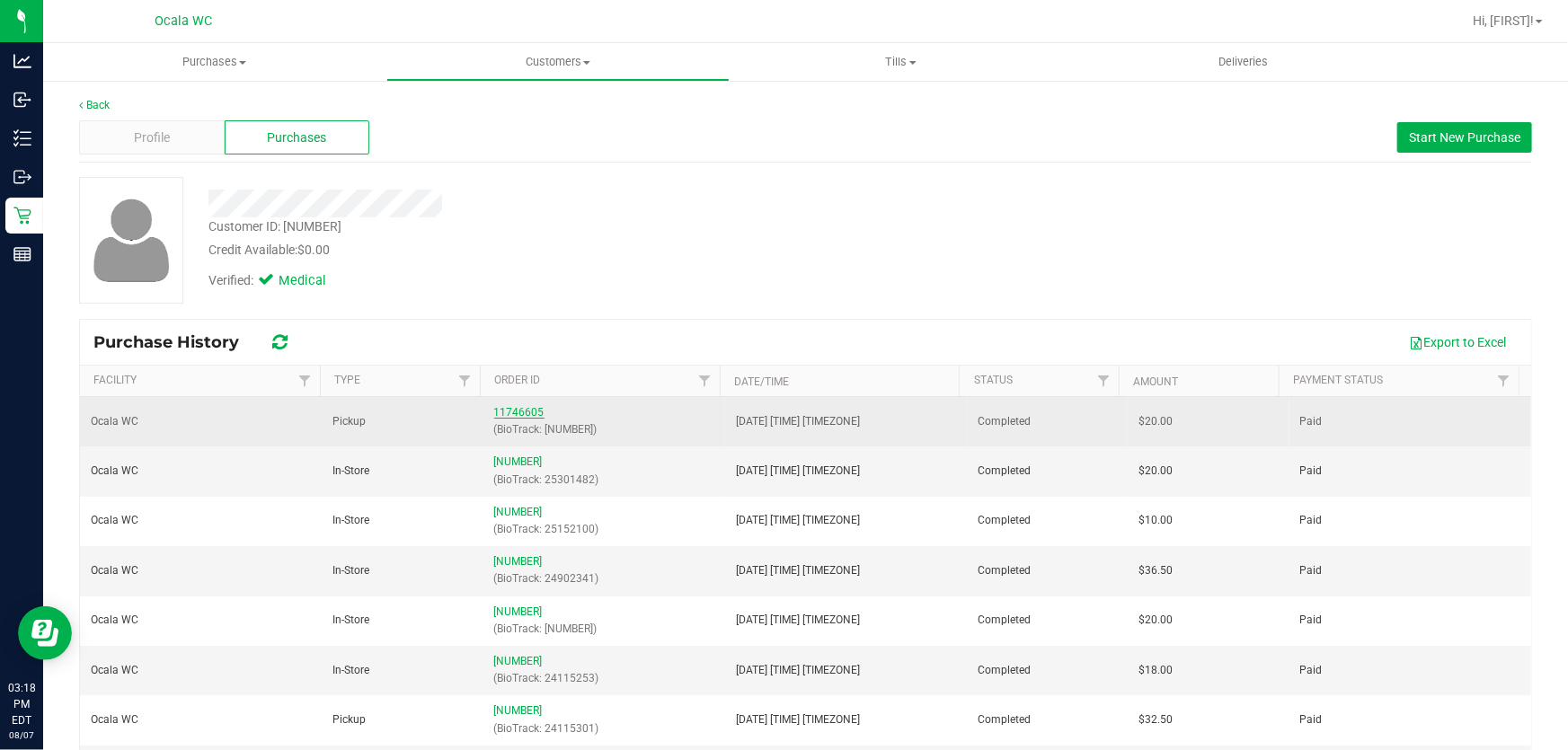 click on "11746605" at bounding box center (519, 412) 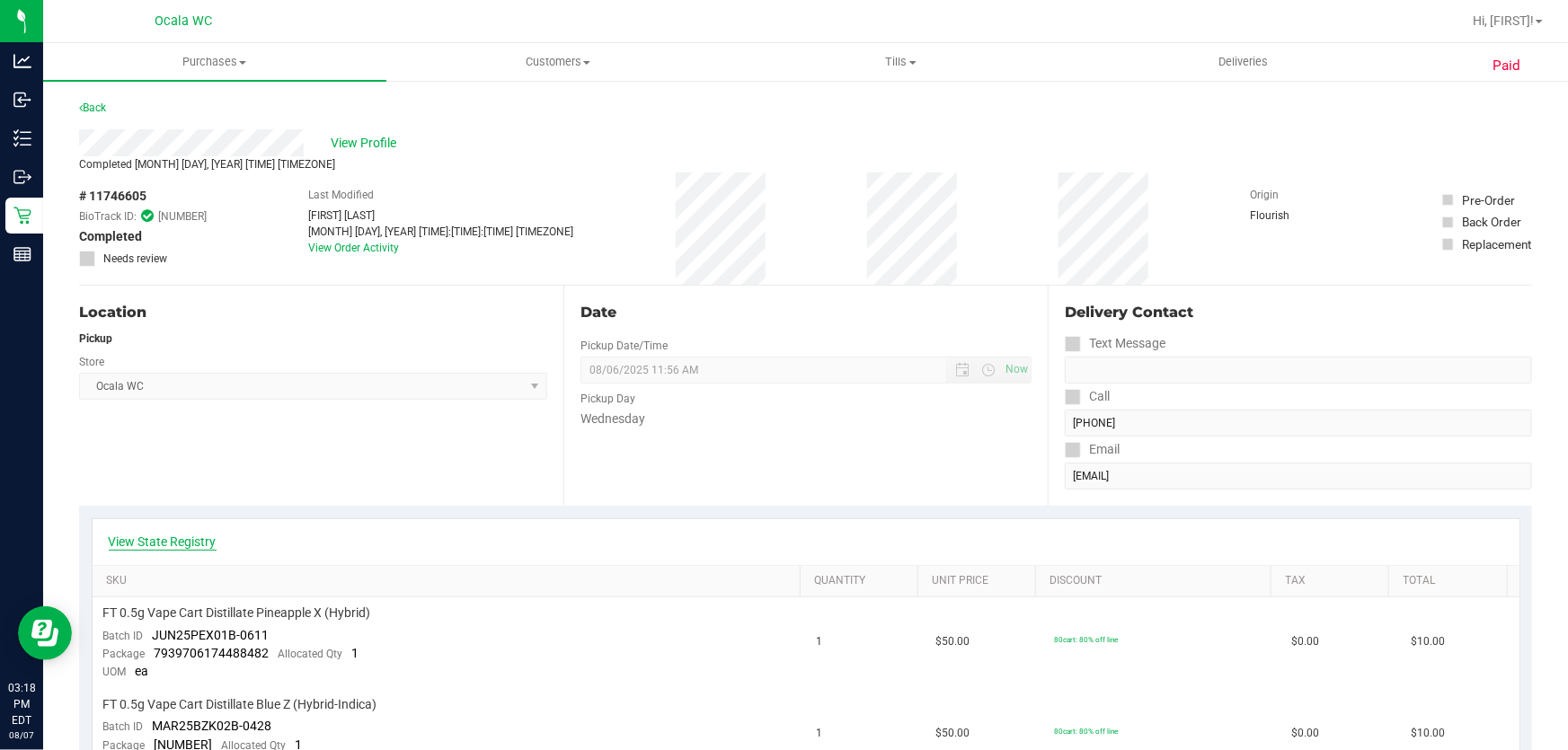 click on "View State Registry" at bounding box center (163, 542) 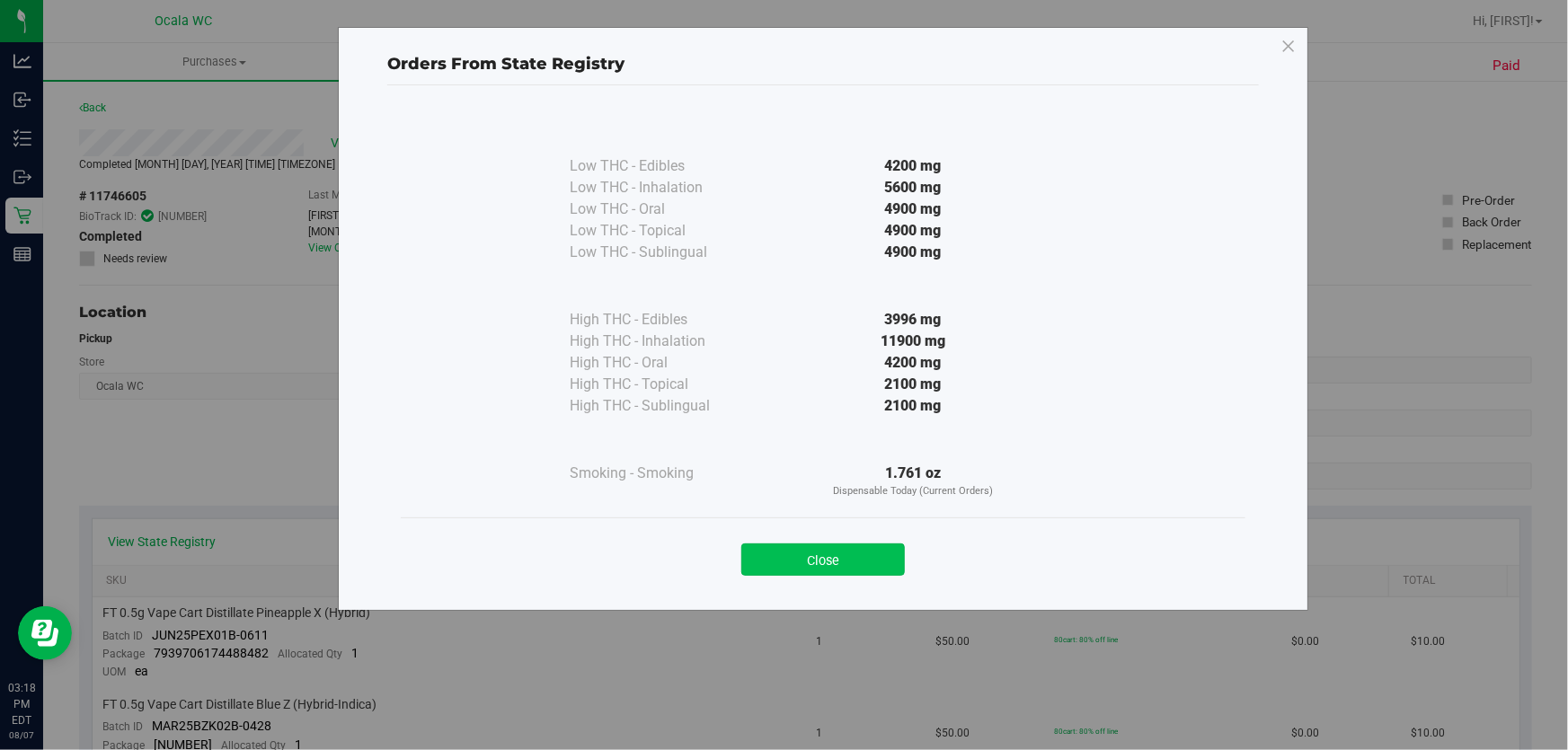 click on "Close" at bounding box center (823, 560) 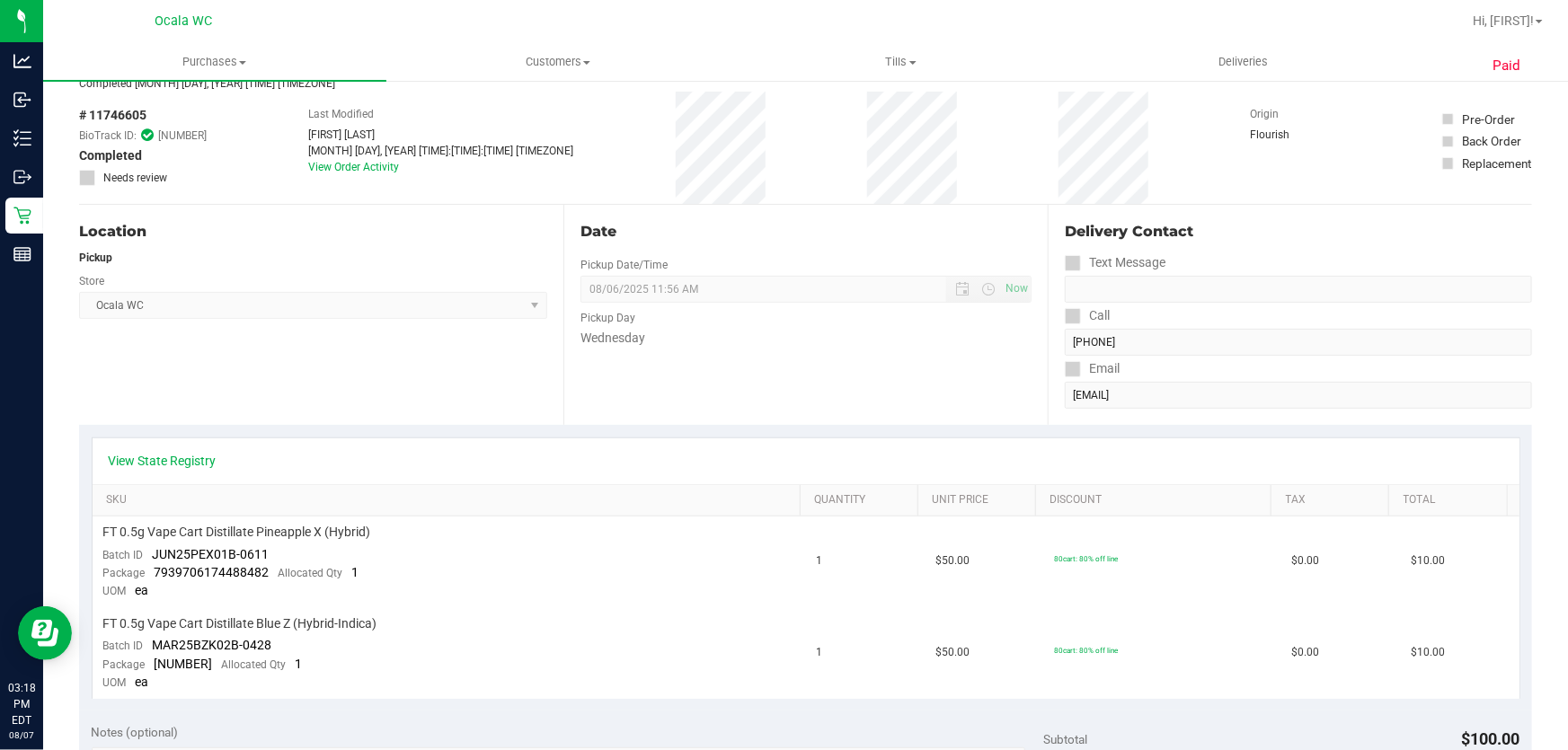 scroll, scrollTop: 0, scrollLeft: 0, axis: both 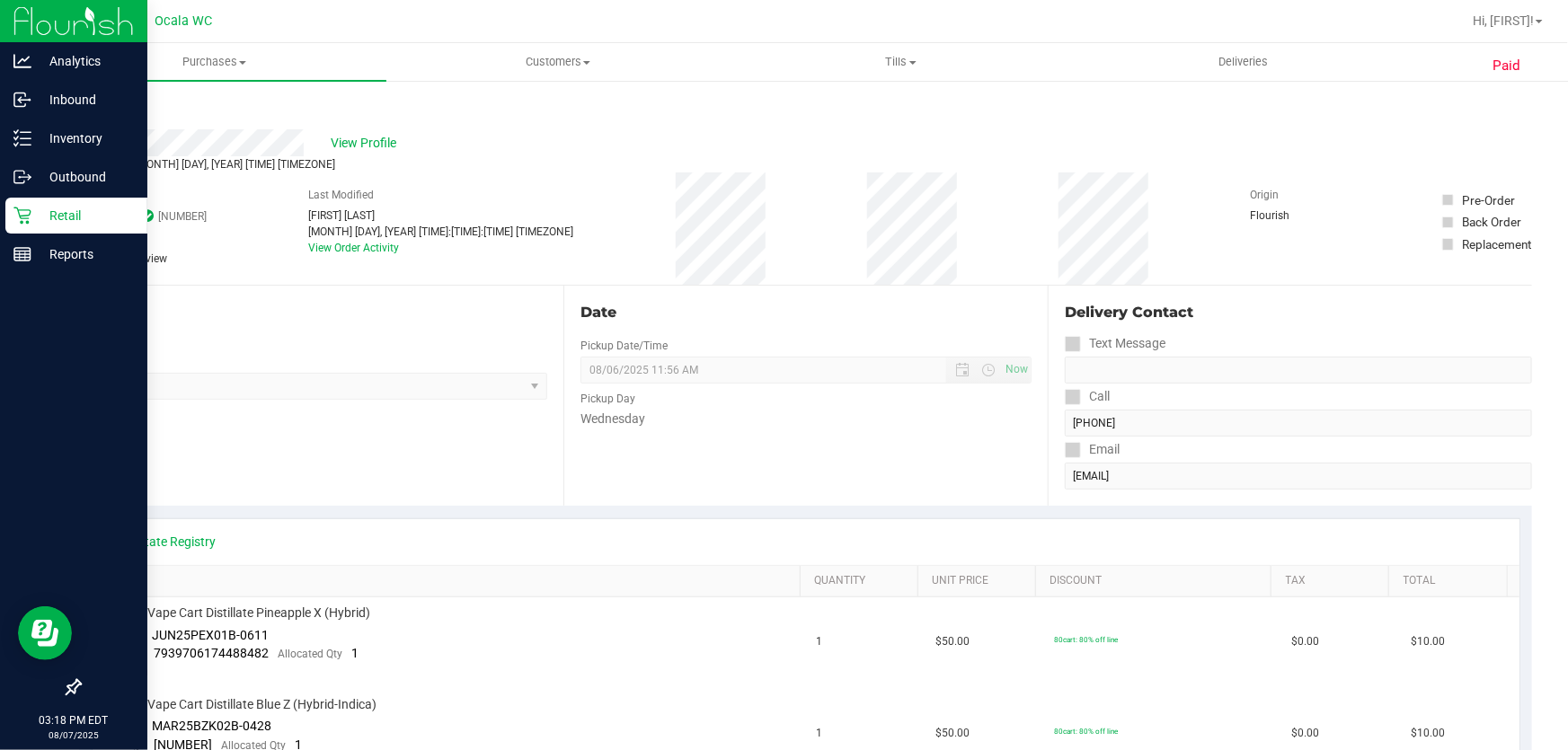 click on "Retail" at bounding box center [85, 216] 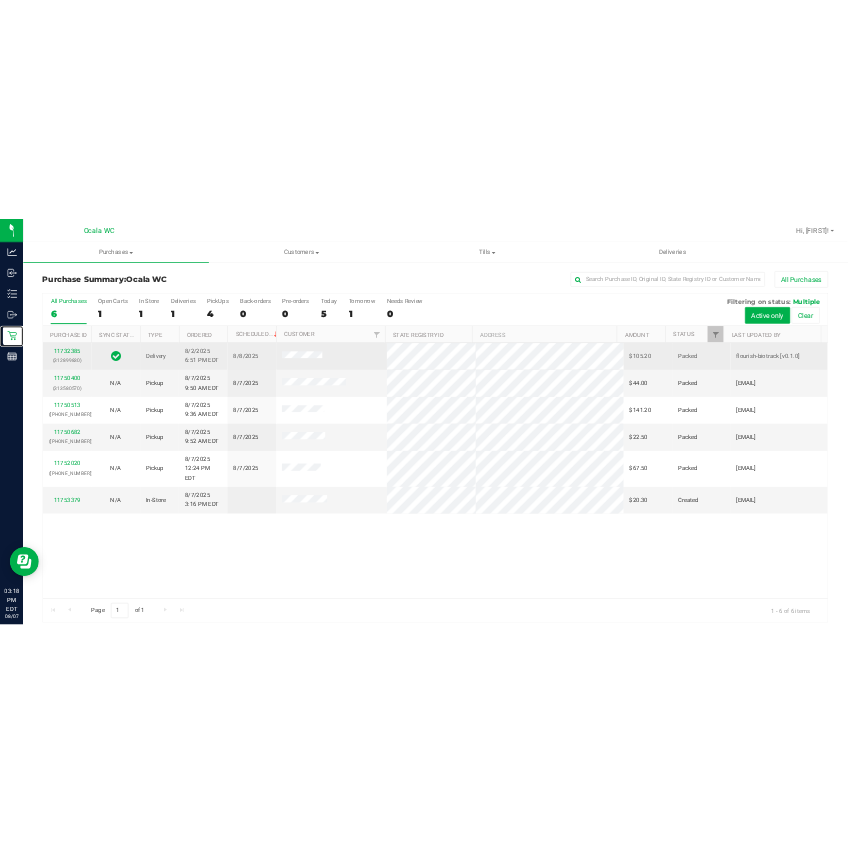 scroll, scrollTop: 15, scrollLeft: 0, axis: vertical 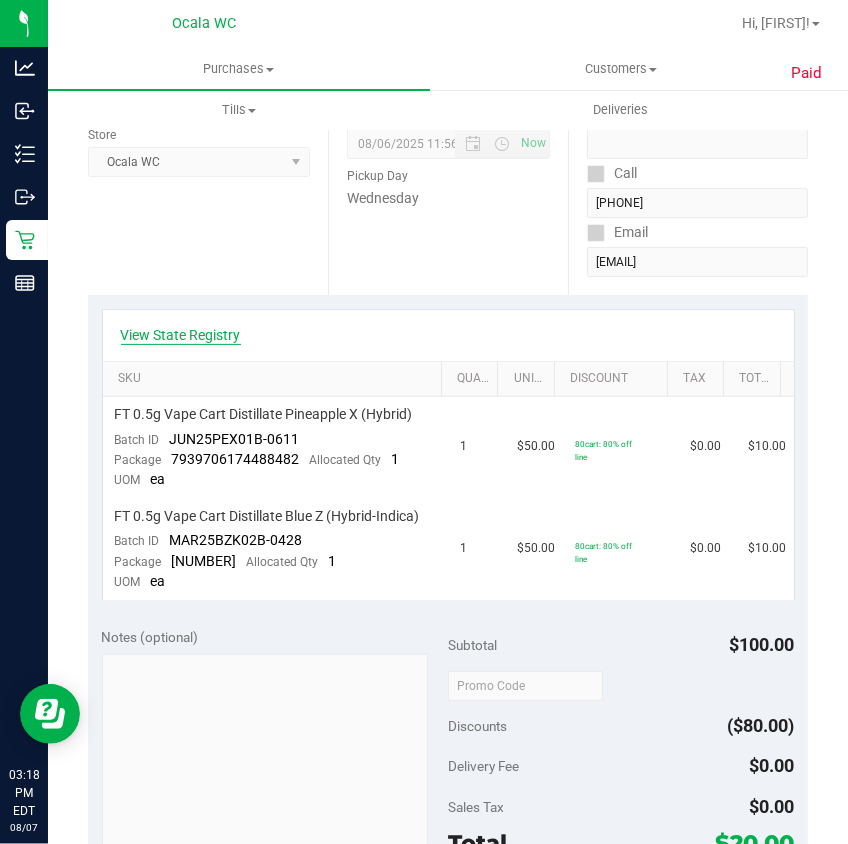 click on "View State Registry" at bounding box center [181, 335] 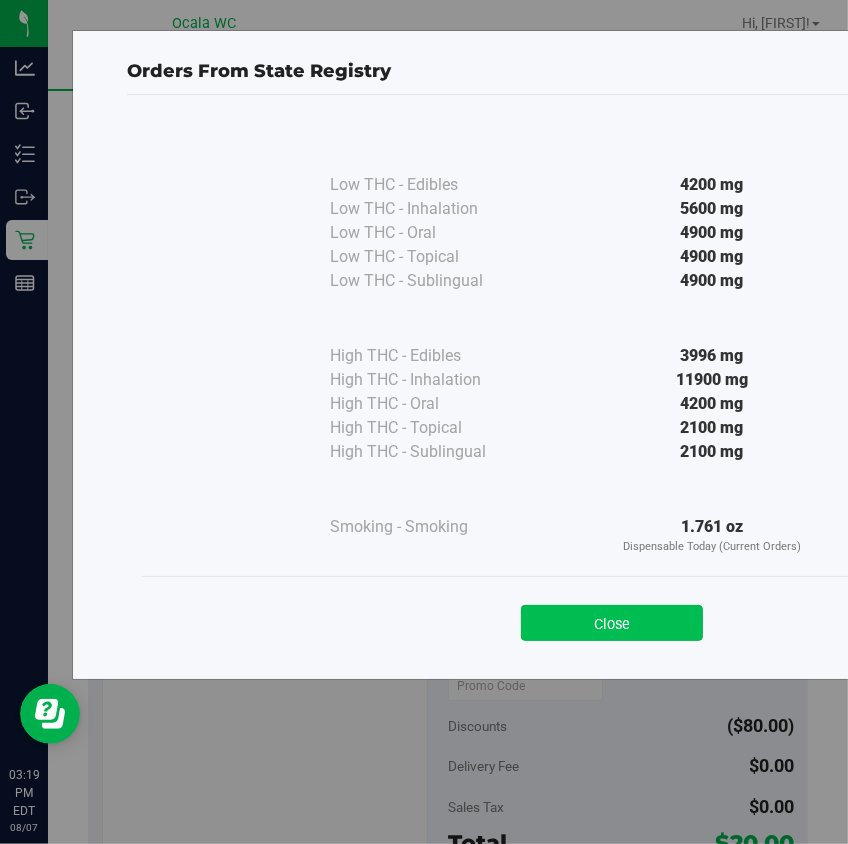 click on "Close" at bounding box center (612, 623) 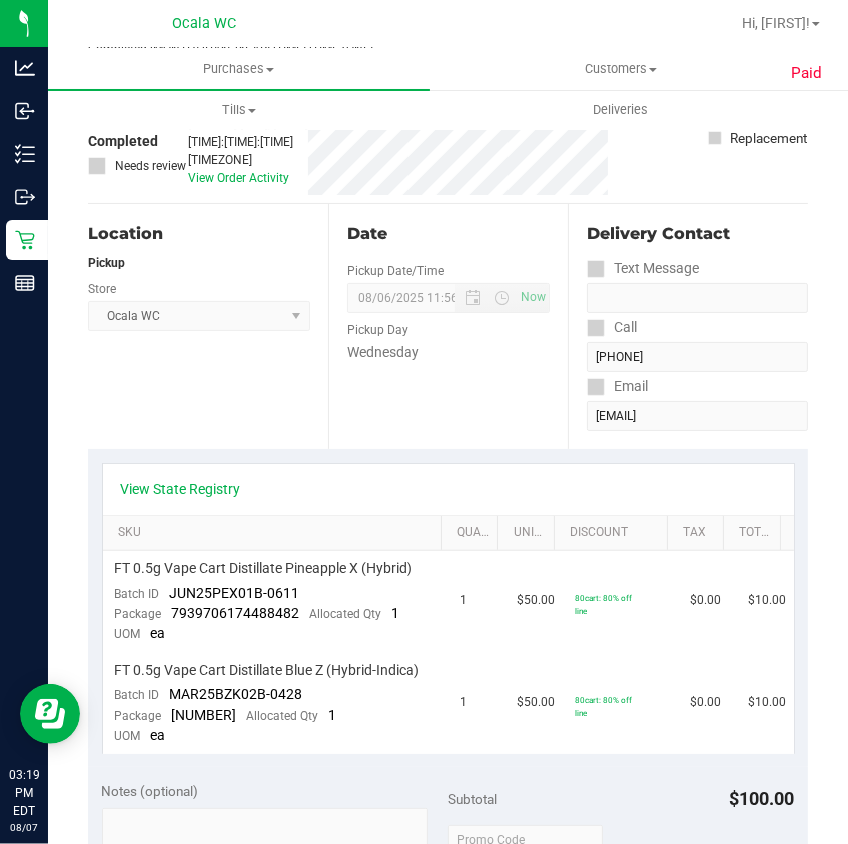 scroll, scrollTop: 0, scrollLeft: 0, axis: both 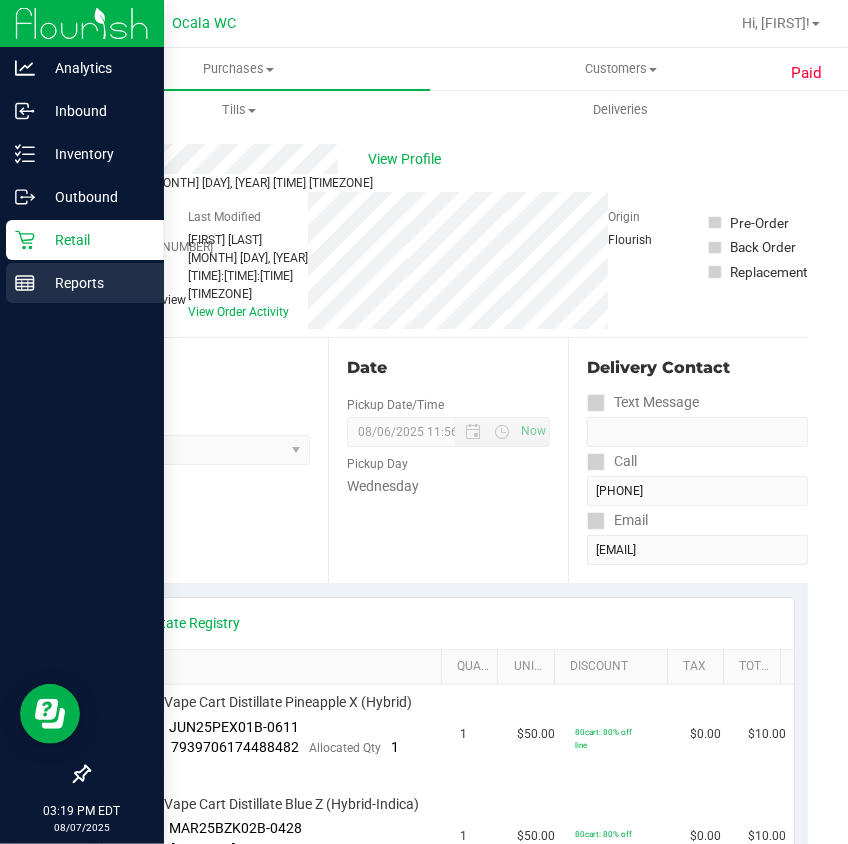 click 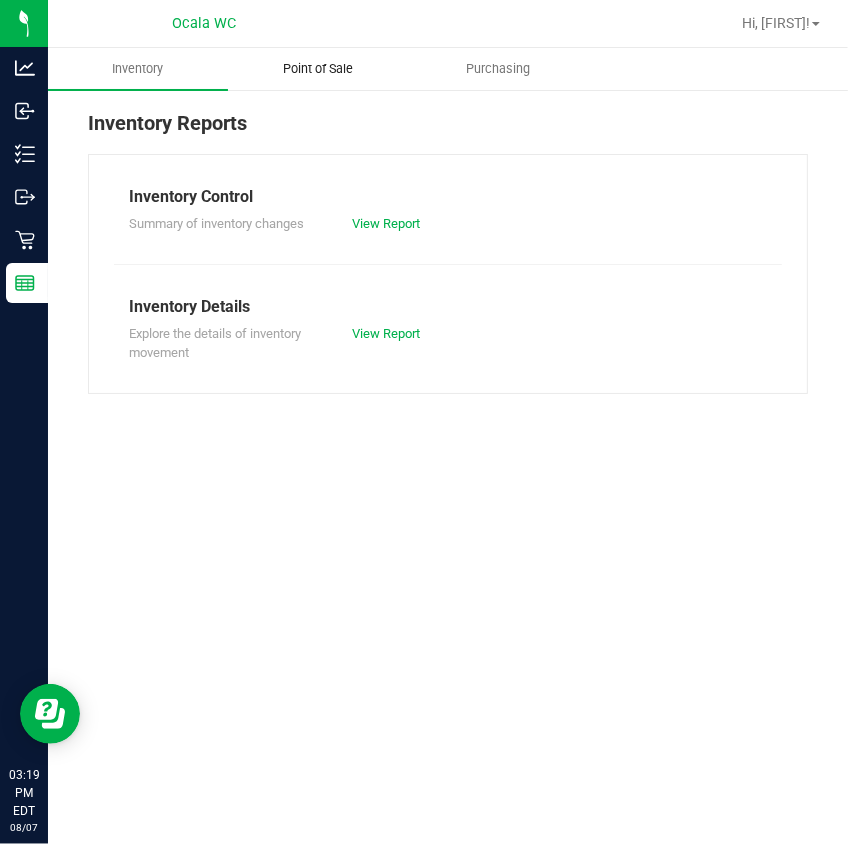 click on "Point of Sale" at bounding box center [318, 69] 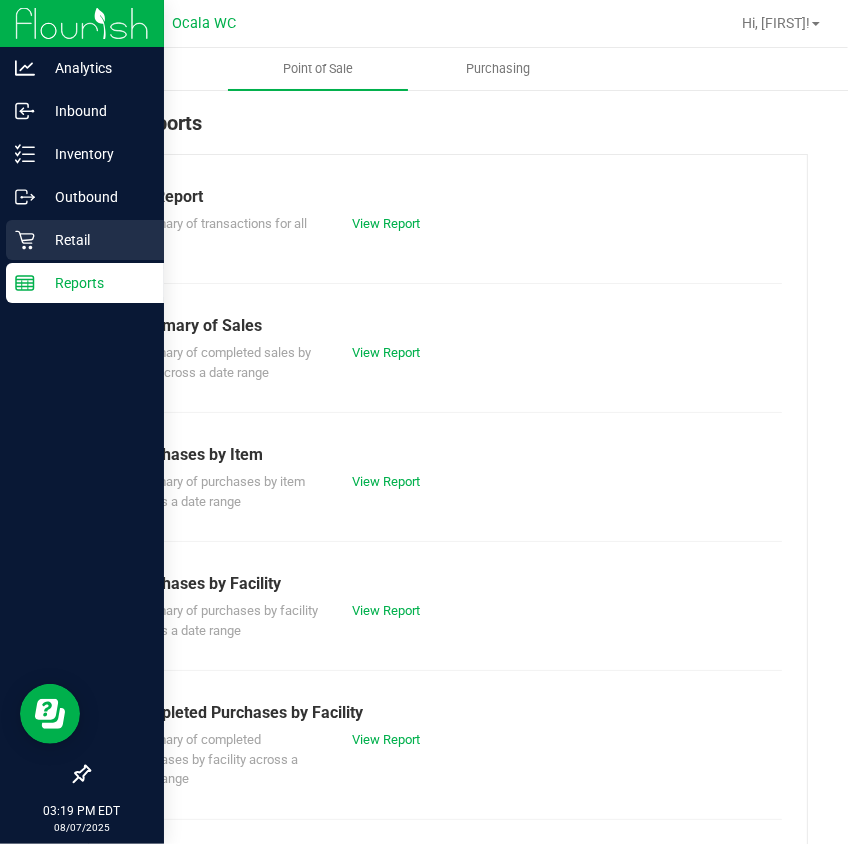 click on "Retail" at bounding box center (95, 240) 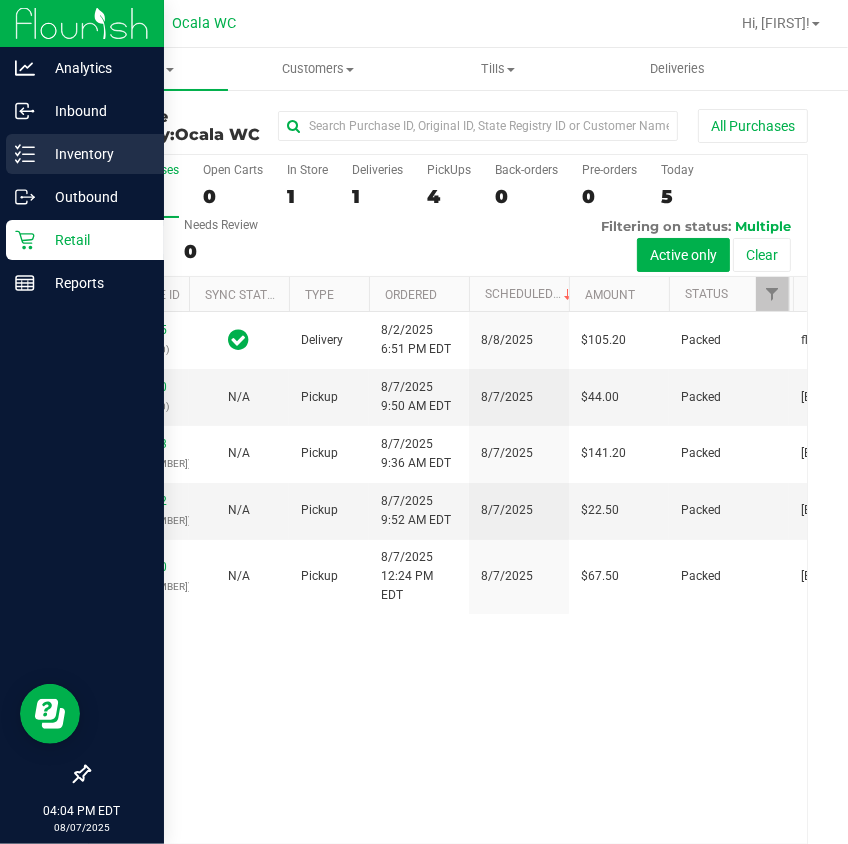 click on "Inventory" at bounding box center (95, 154) 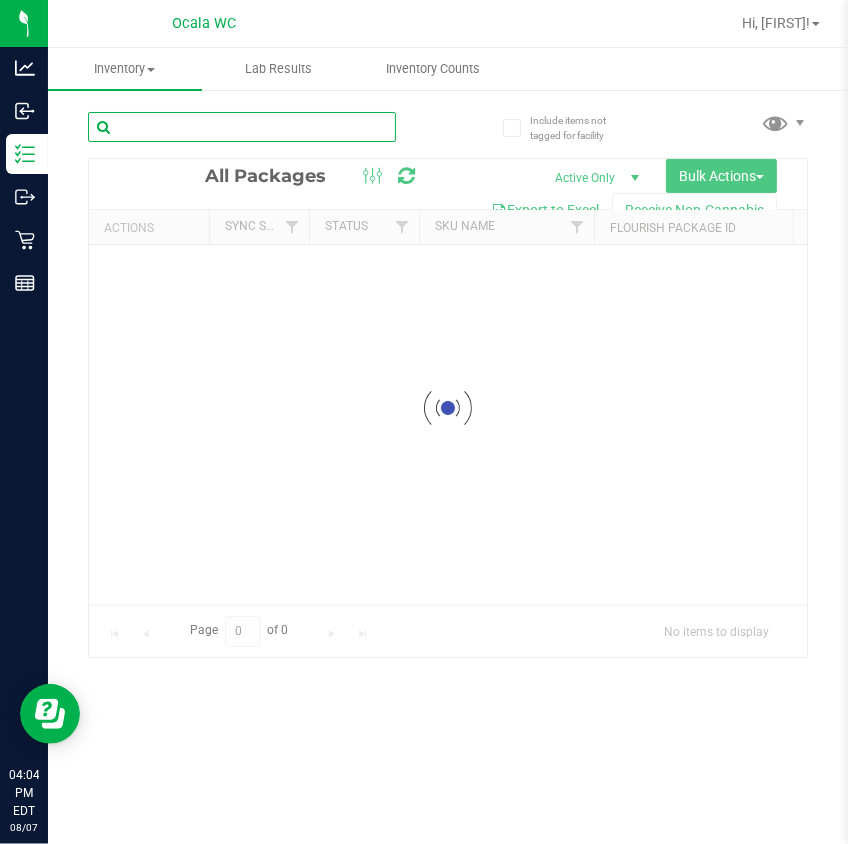 click at bounding box center [242, 127] 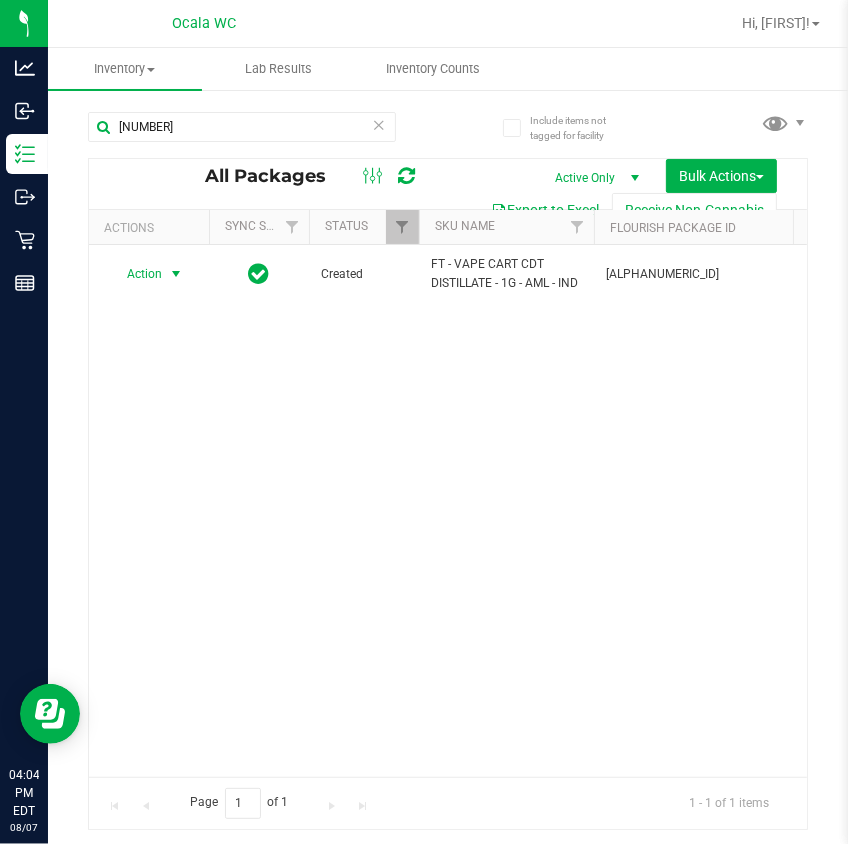 click on "Action" at bounding box center [136, 274] 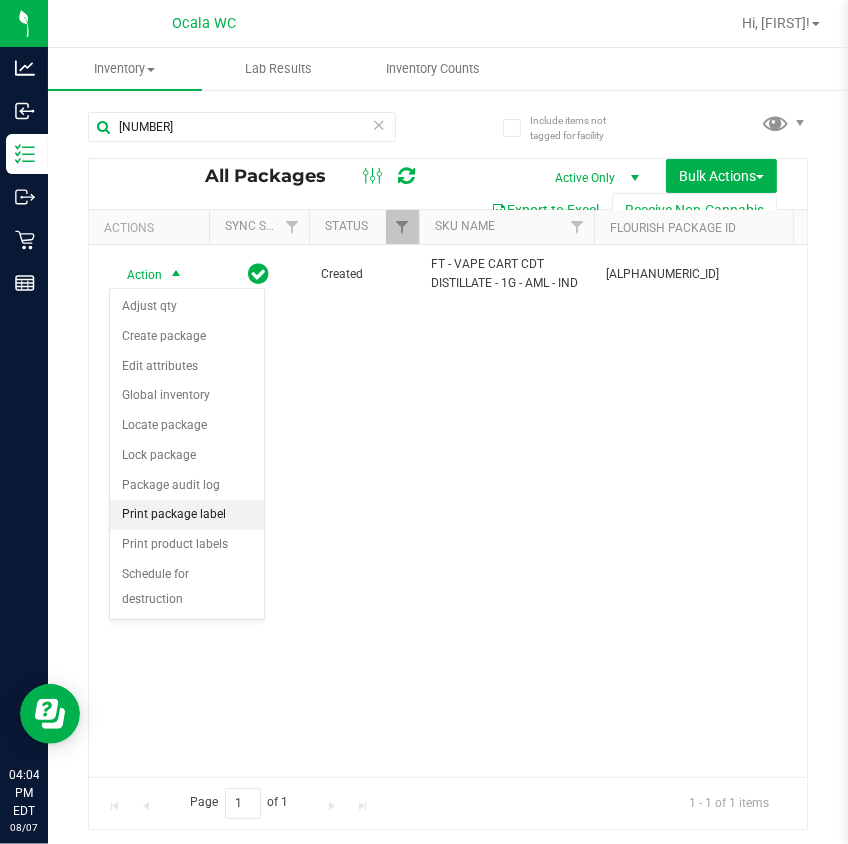 click on "Print package label" at bounding box center [187, 515] 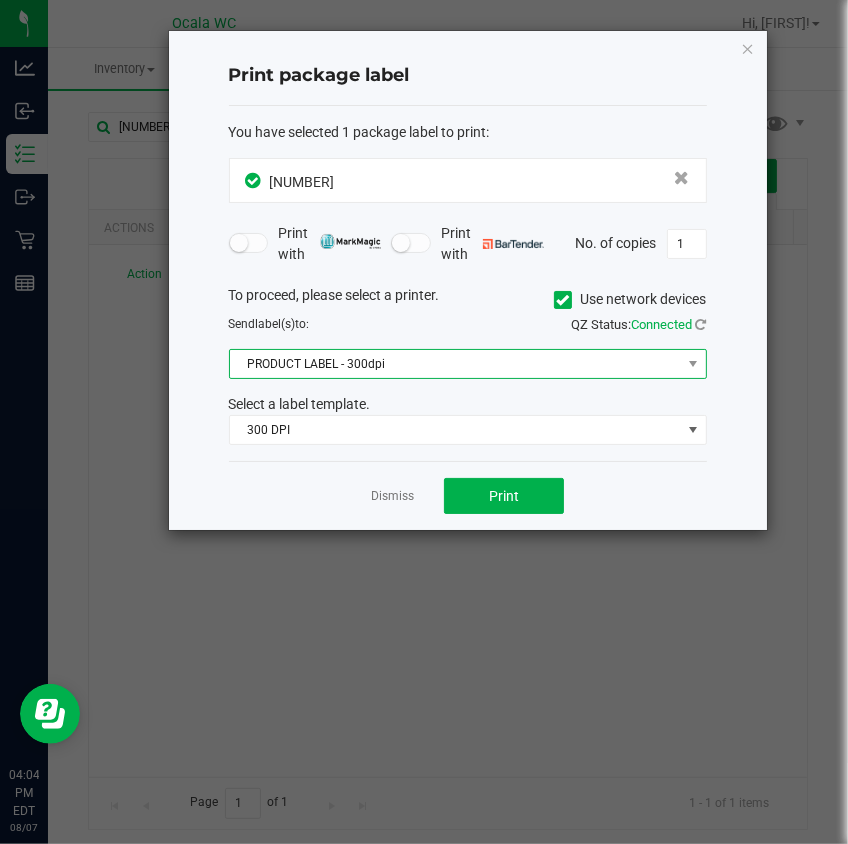 click on "PRODUCT LABEL - 300dpi" at bounding box center [455, 364] 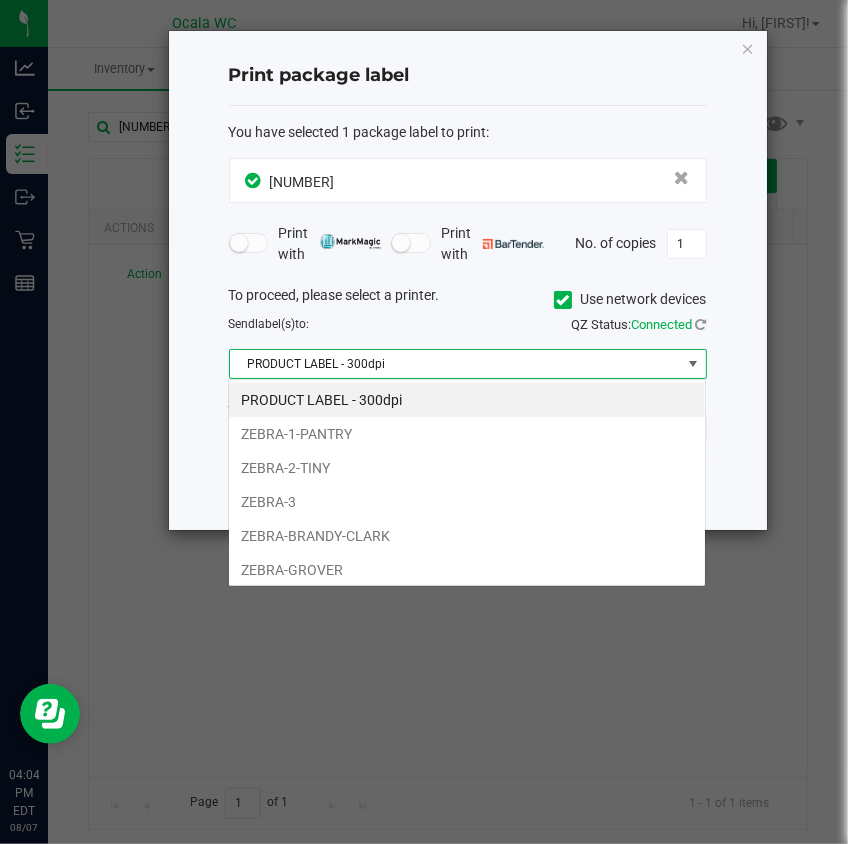 scroll, scrollTop: 99970, scrollLeft: 99521, axis: both 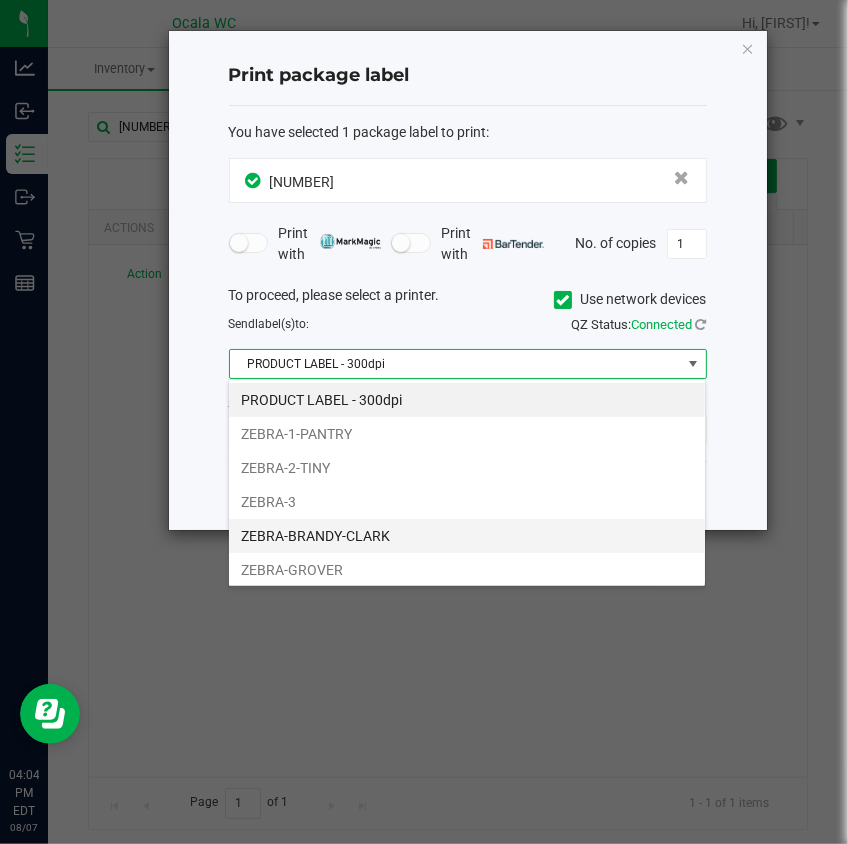 click on "ZEBRA-BRANDY-CLARK" at bounding box center [467, 536] 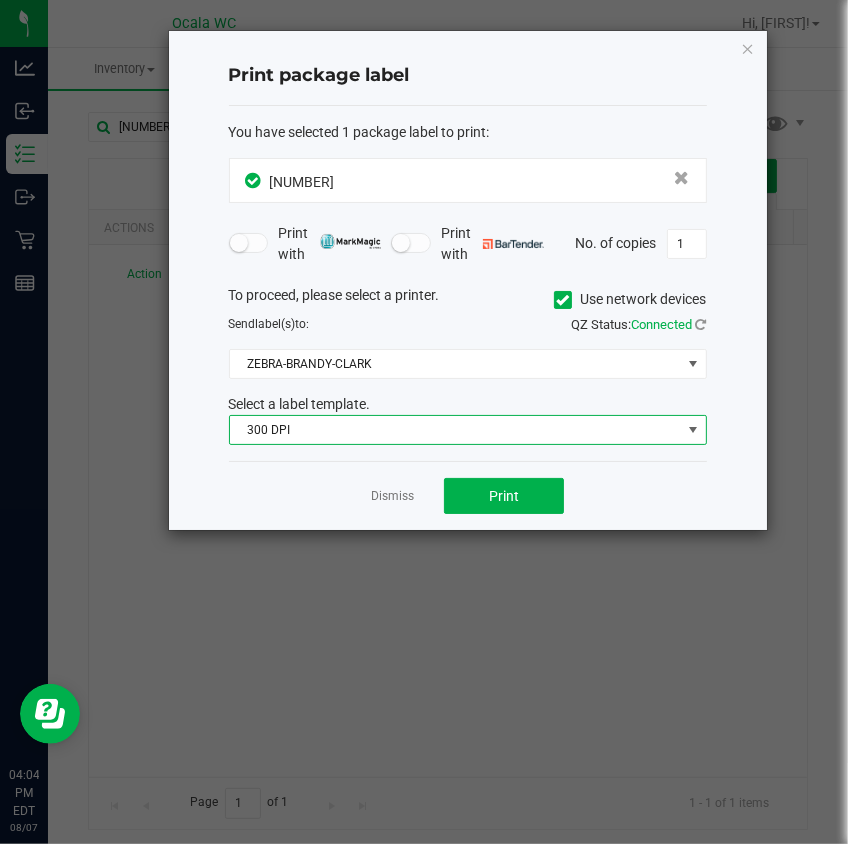 click on "300 DPI" at bounding box center [455, 430] 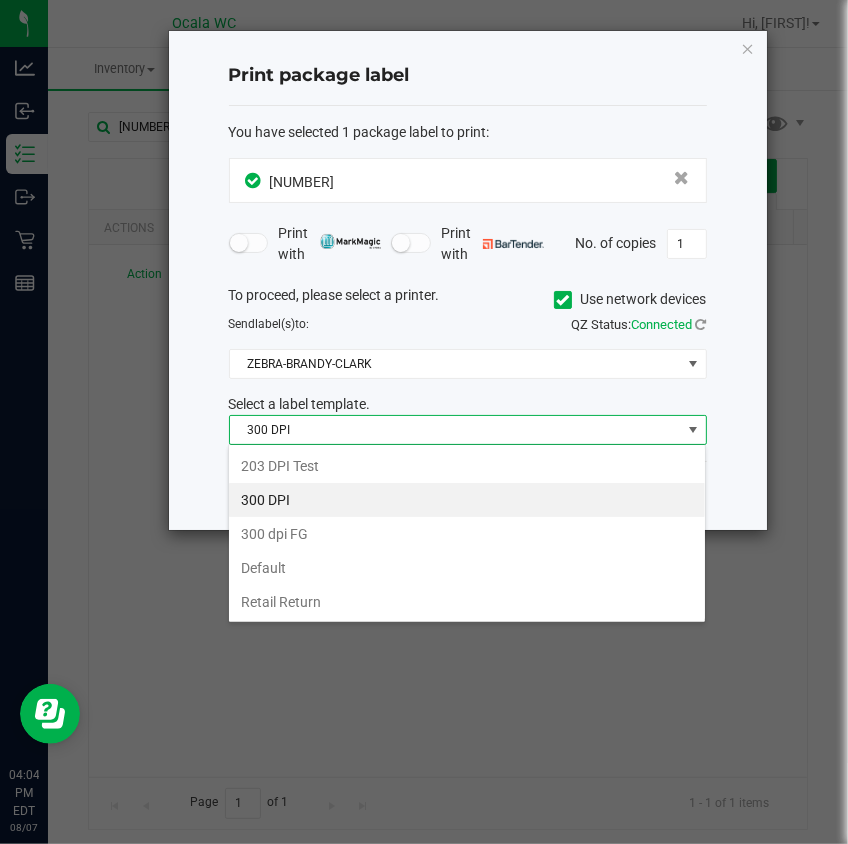 scroll, scrollTop: 99970, scrollLeft: 99521, axis: both 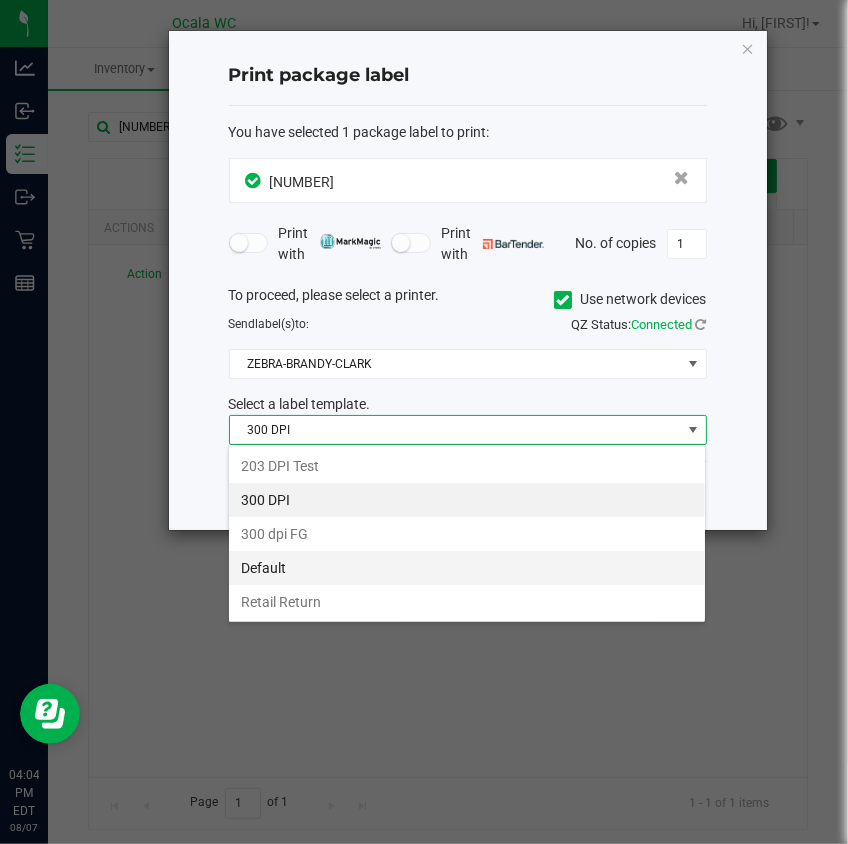 click on "Default" at bounding box center [467, 568] 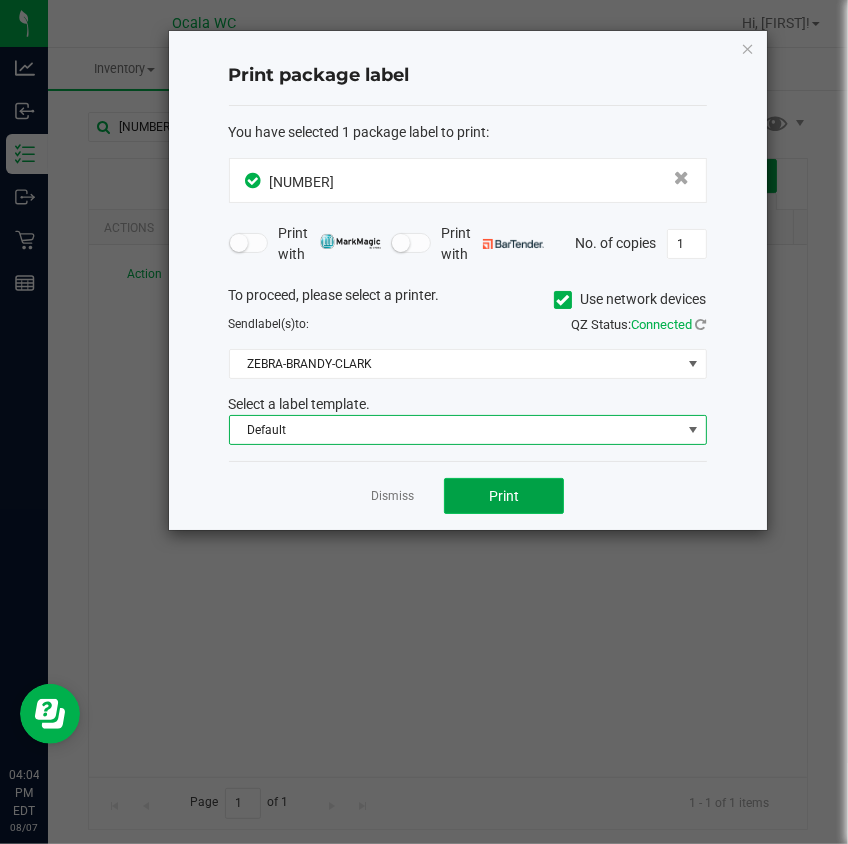 click on "Print" 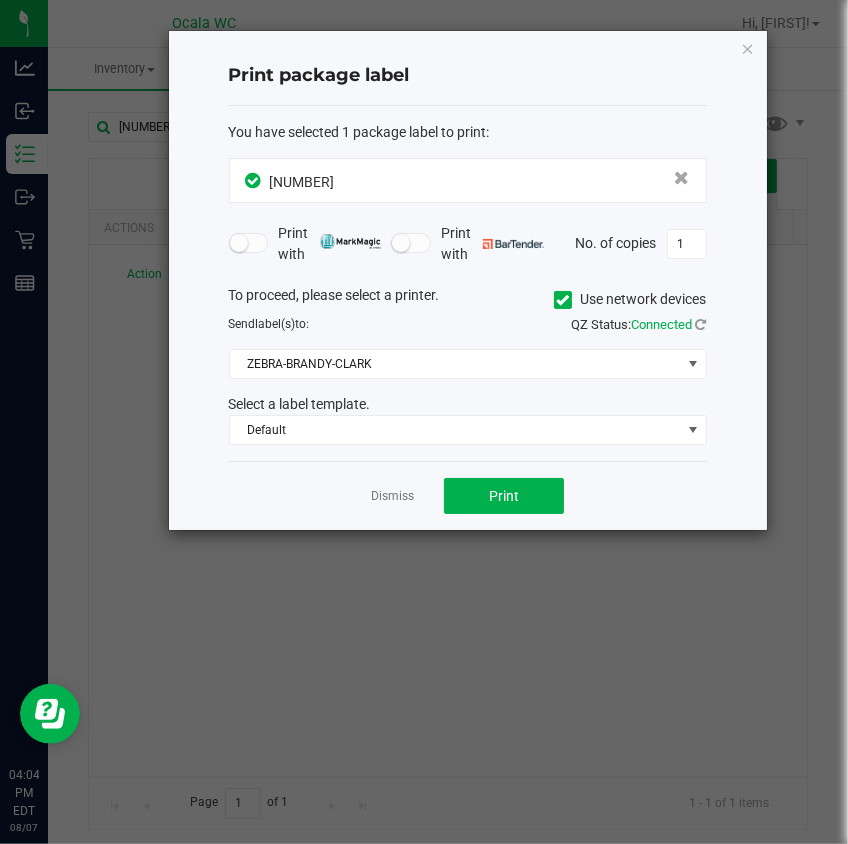 click on "Dismiss   Print" 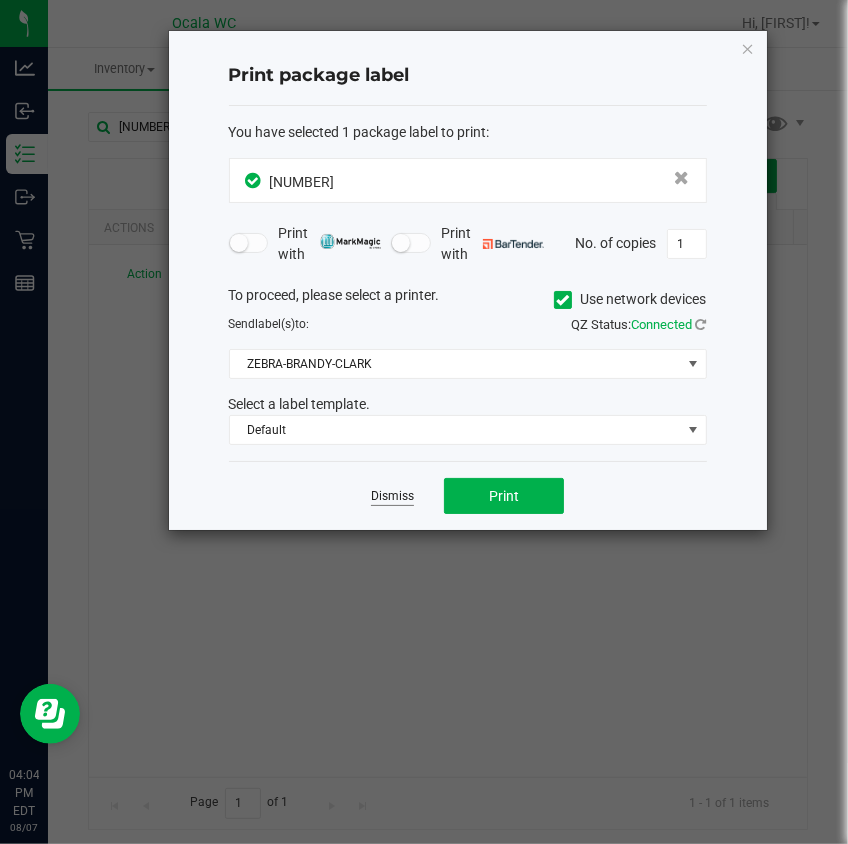 click on "Dismiss" 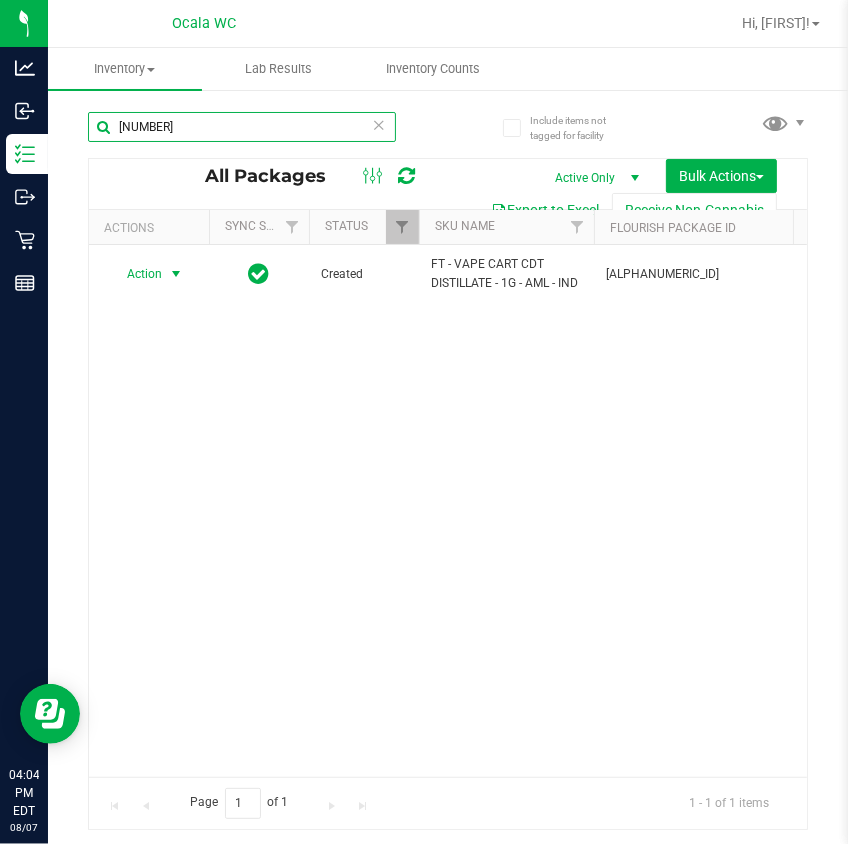 click on "[NUMBER]" at bounding box center [242, 127] 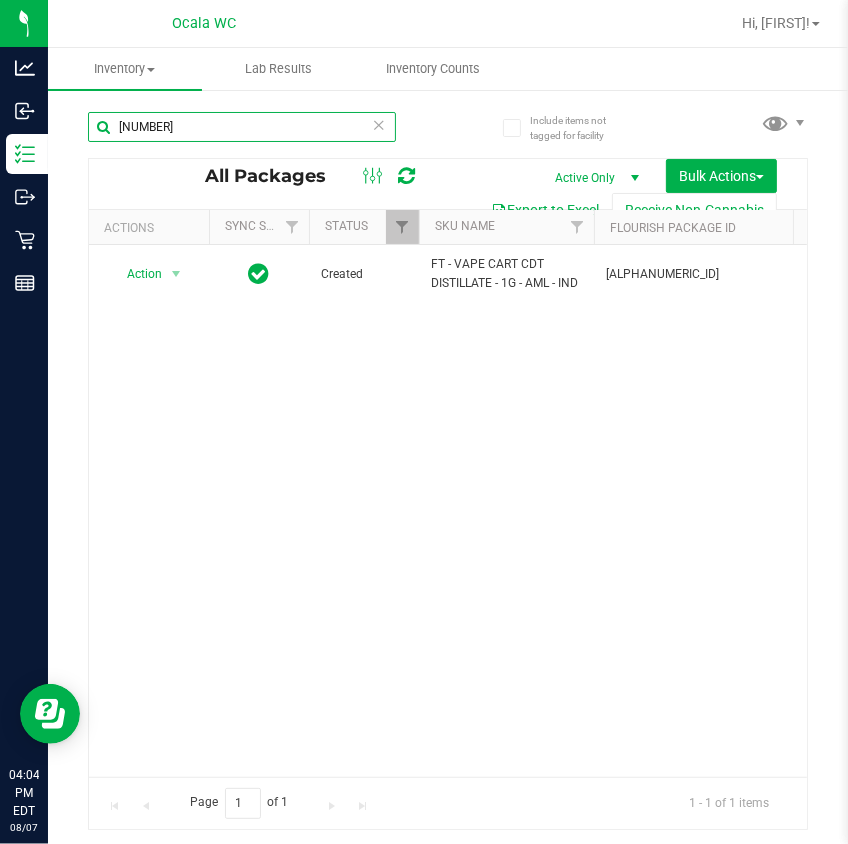 click on "[NUMBER]" at bounding box center [242, 127] 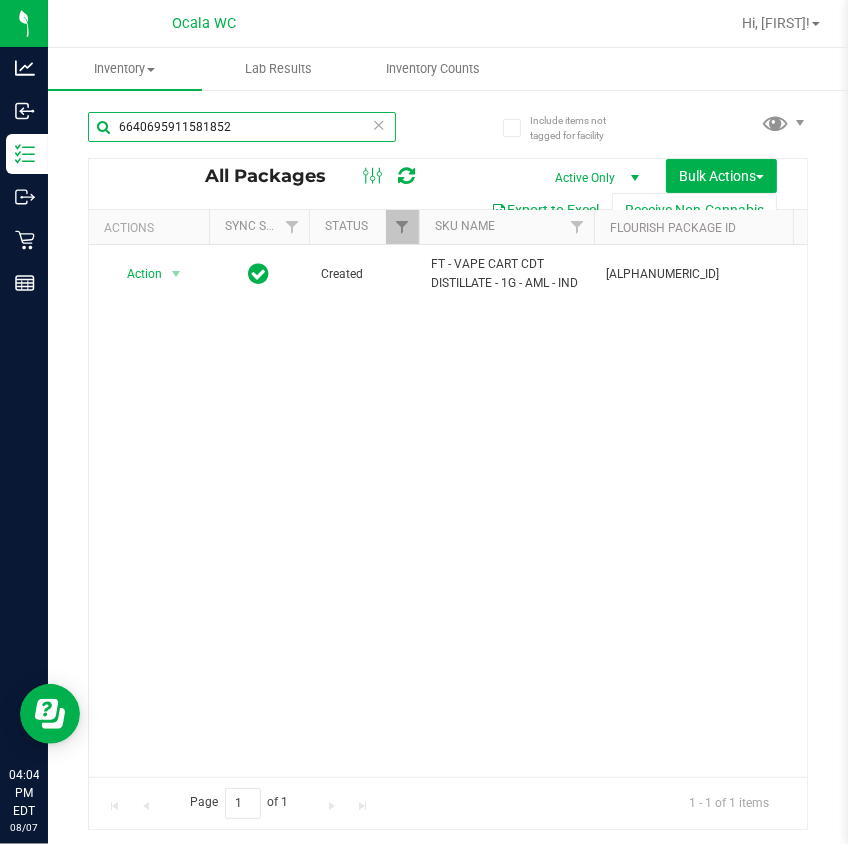 type on "6640695911581852" 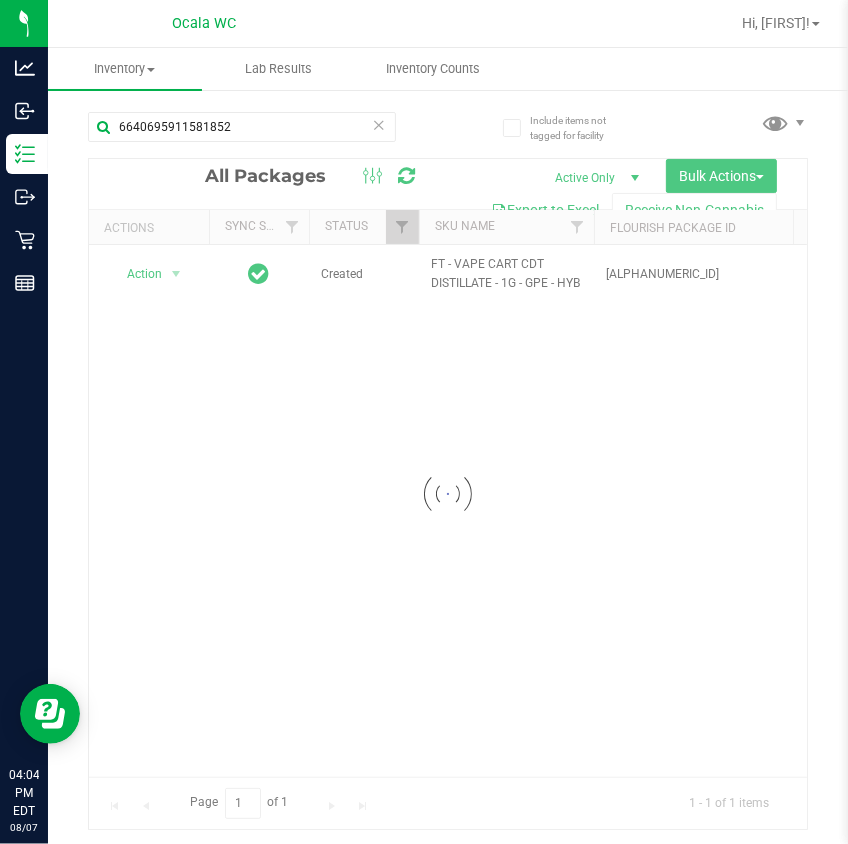 click at bounding box center (448, 494) 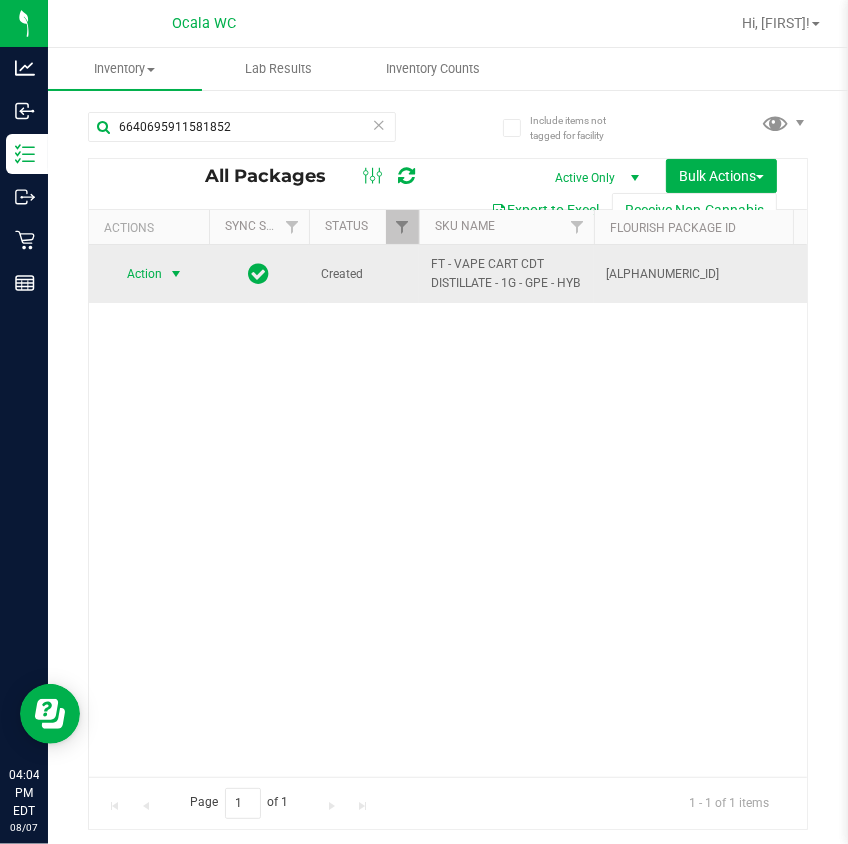 click at bounding box center (176, 274) 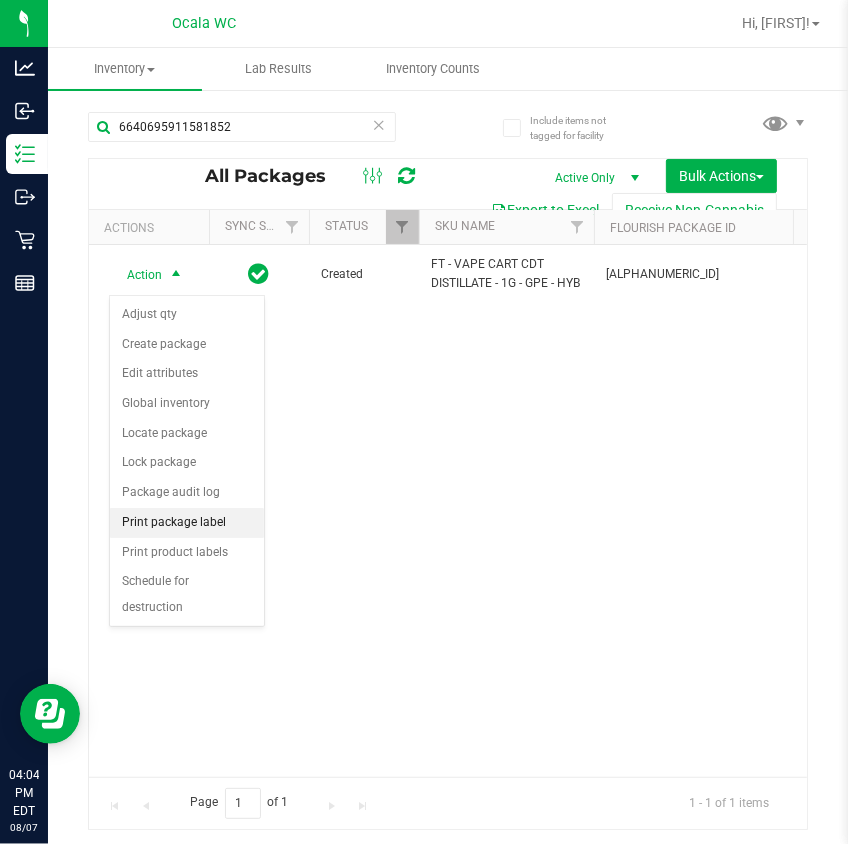 click on "Print package label" at bounding box center (187, 523) 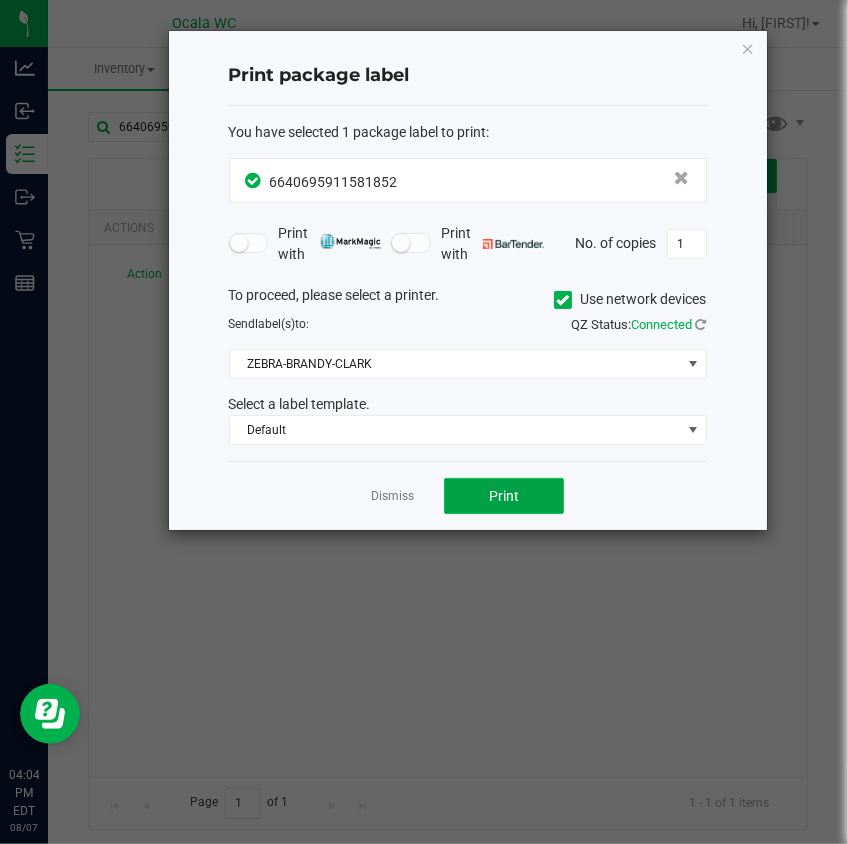 click on "Print" 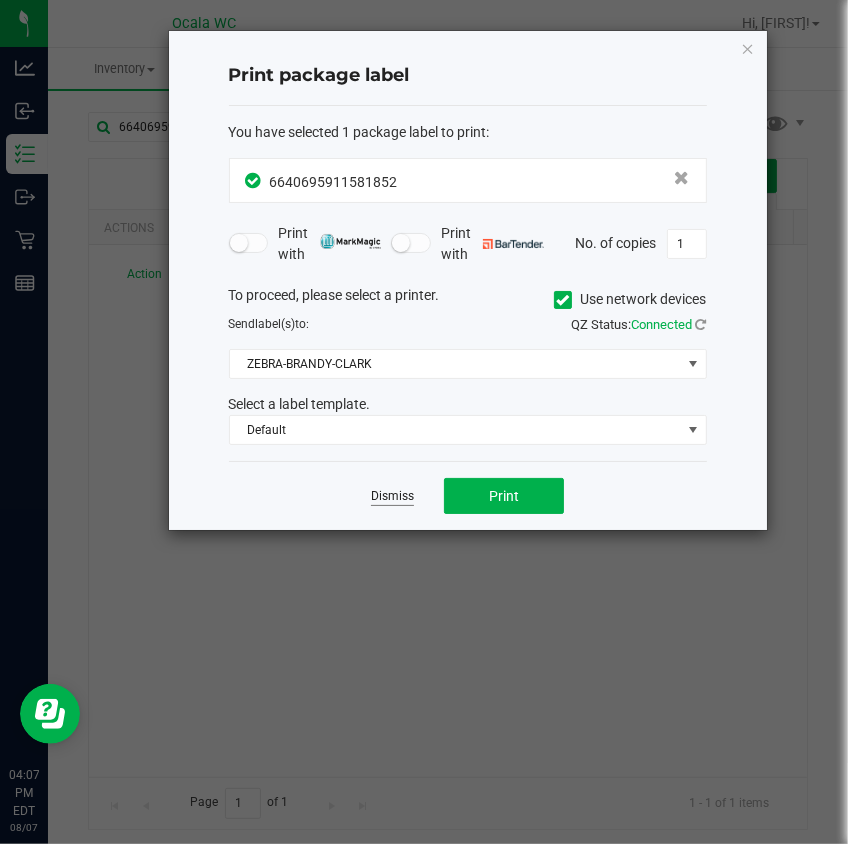 click on "Dismiss" 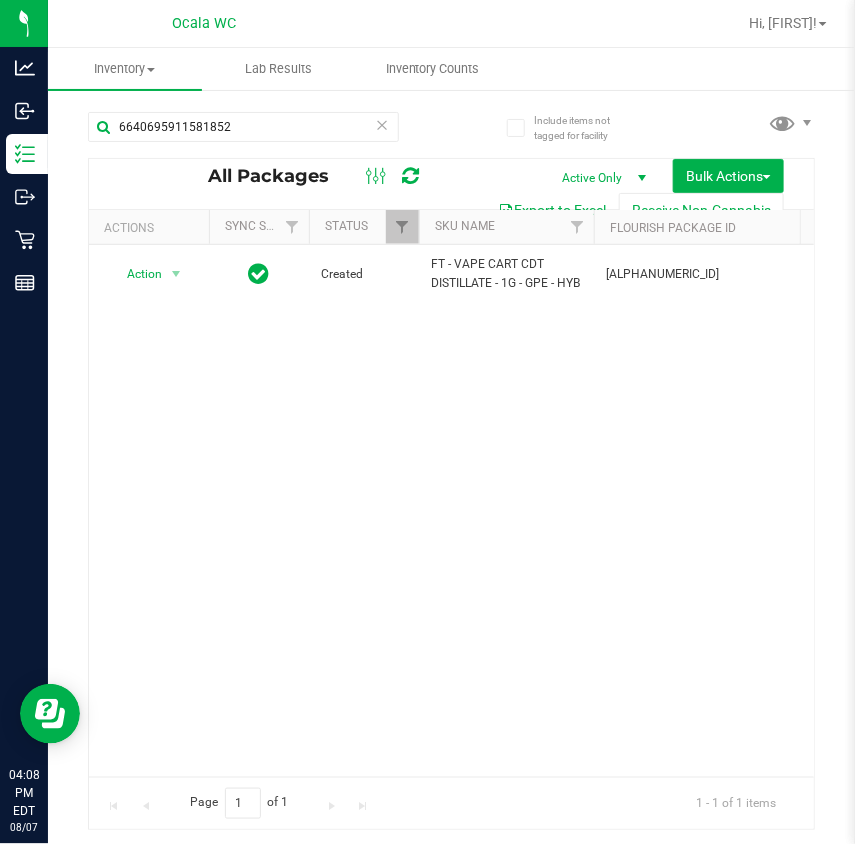 drag, startPoint x: 545, startPoint y: 27, endPoint x: 584, endPoint y: 10, distance: 42.544094 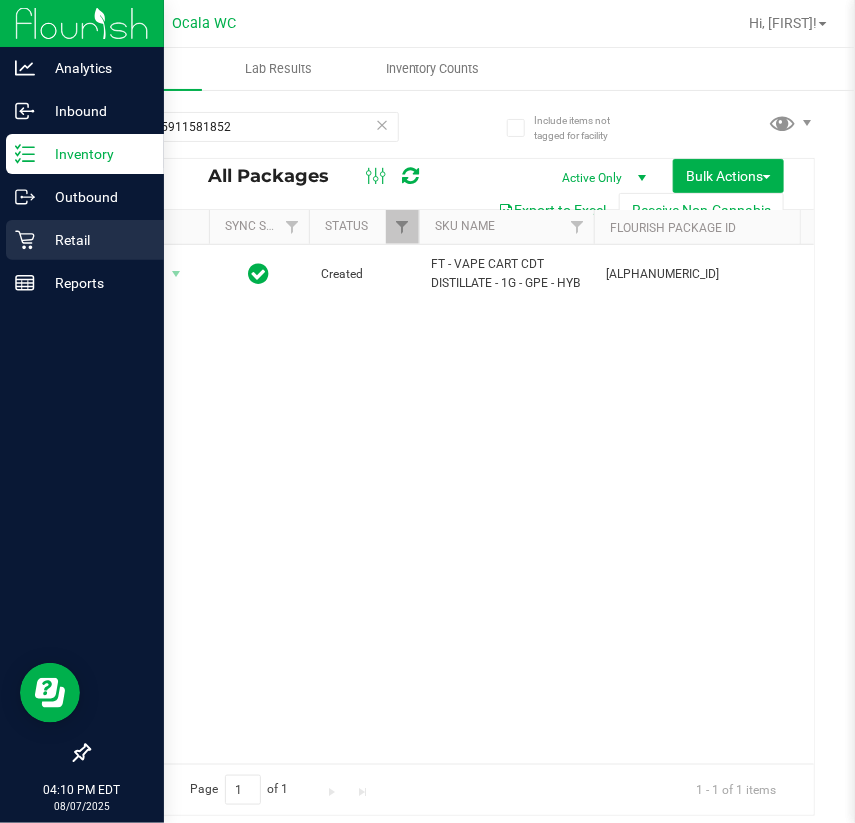 click on "Retail" at bounding box center (95, 240) 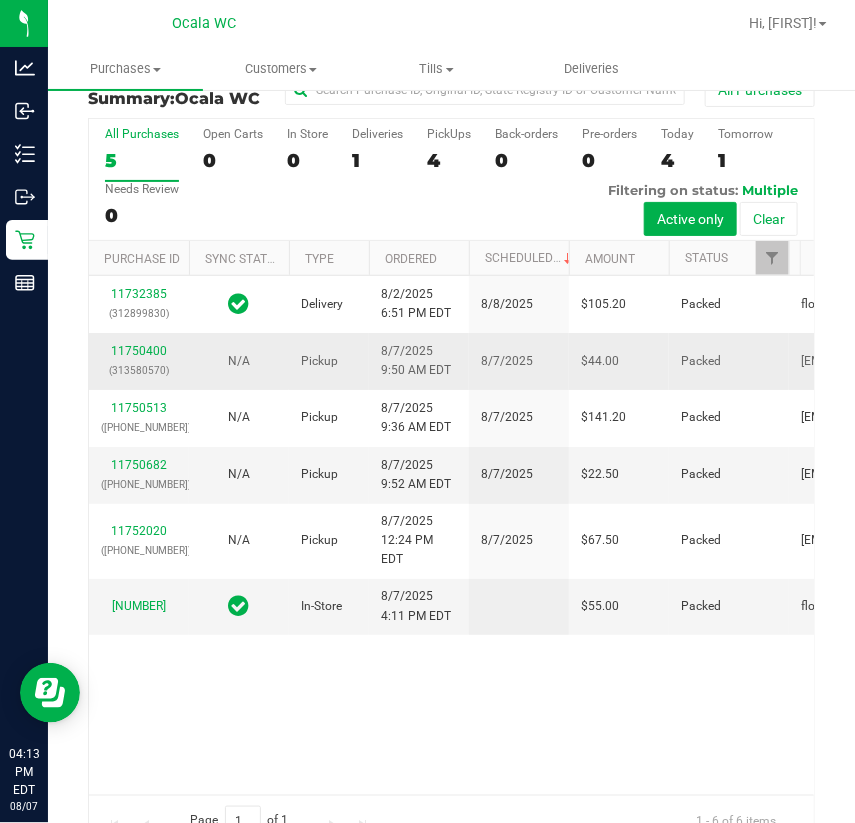 scroll, scrollTop: 0, scrollLeft: 0, axis: both 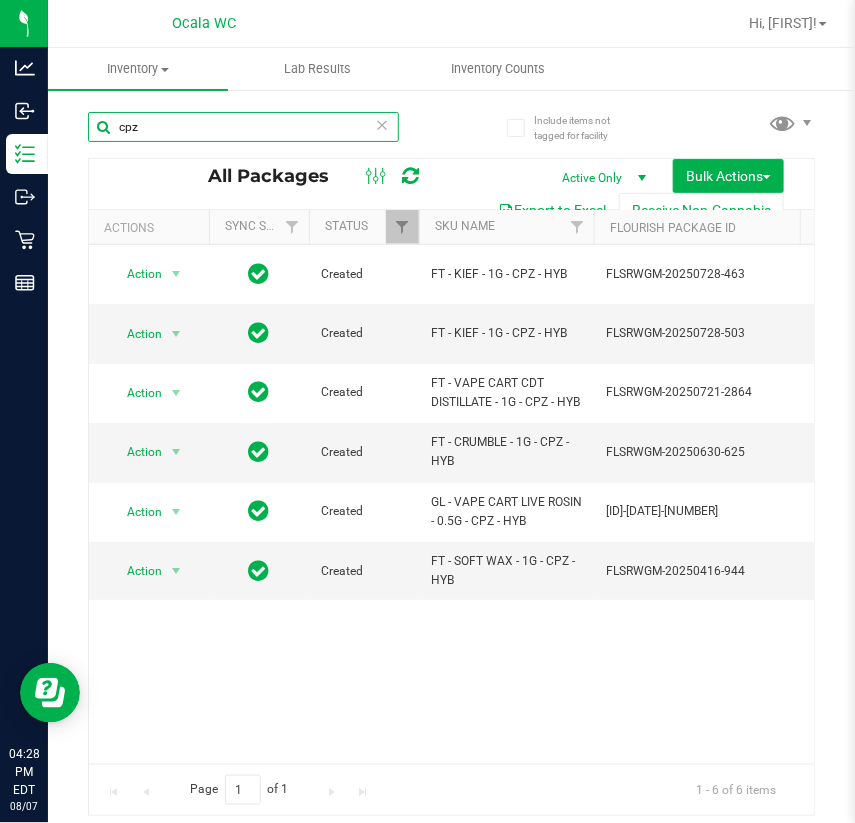 click on "cpz" at bounding box center (243, 127) 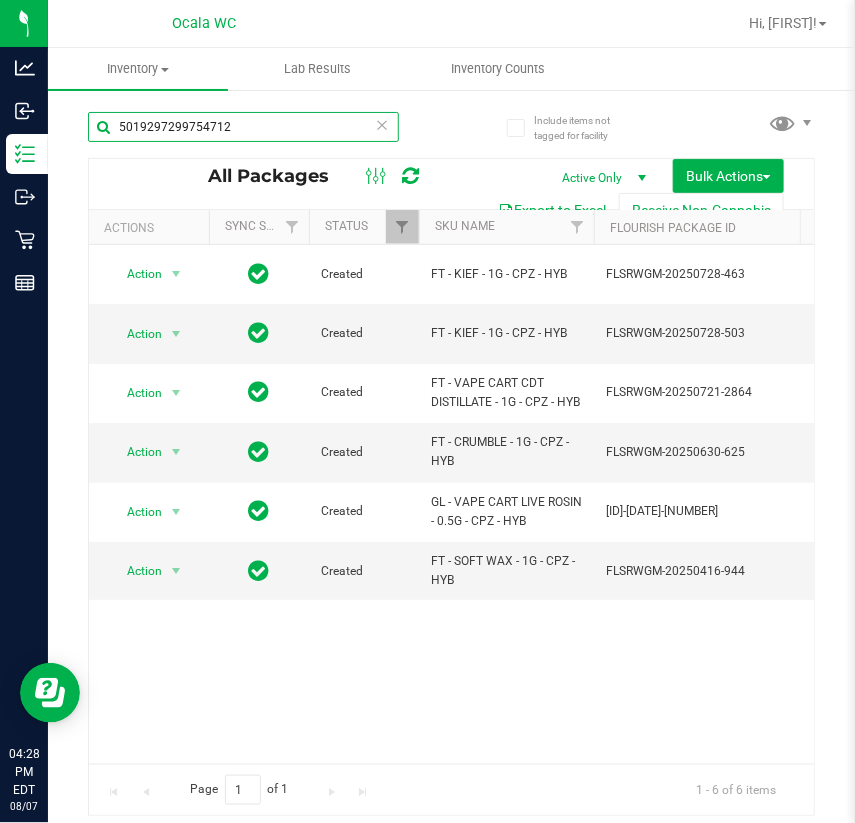 type on "5019297299754712" 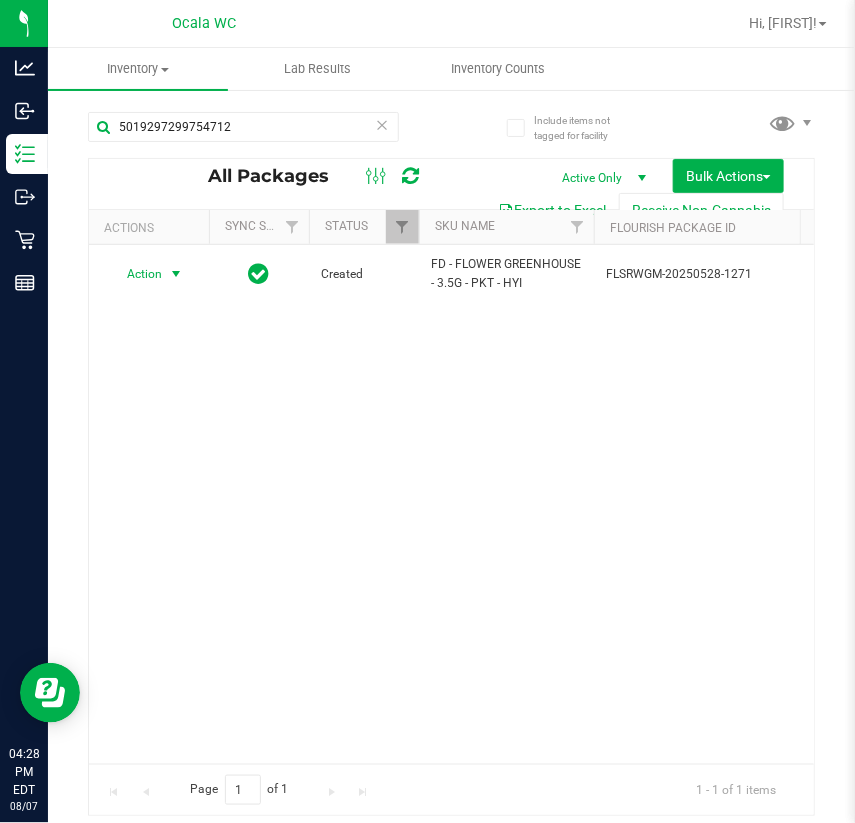 click on "Action" at bounding box center [136, 274] 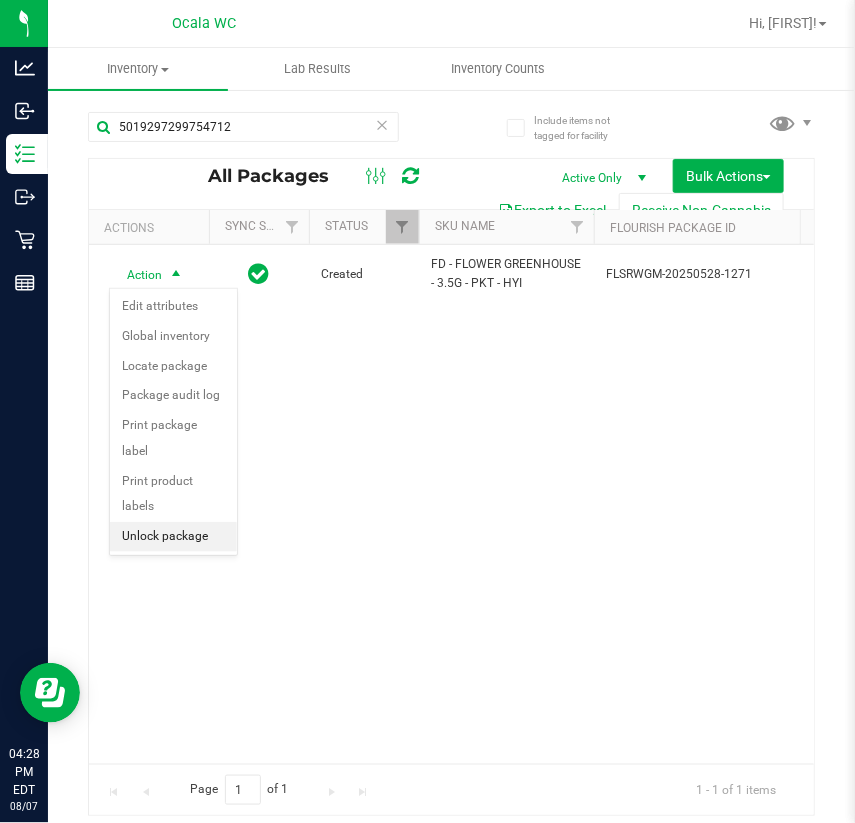 click on "Unlock package" at bounding box center (173, 537) 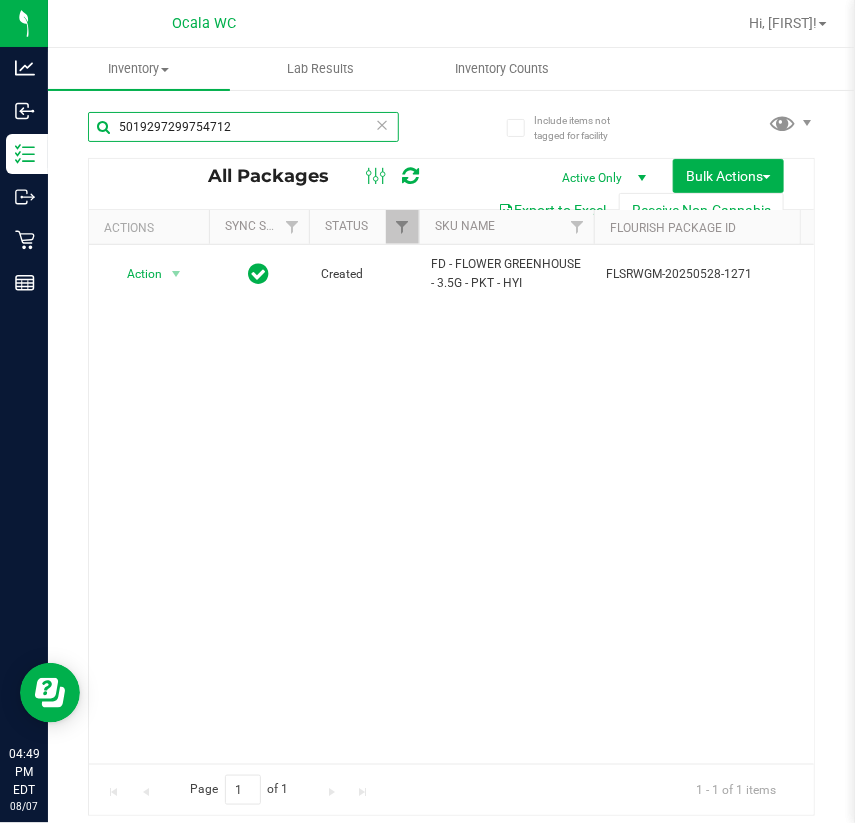 click on "5019297299754712" at bounding box center (243, 127) 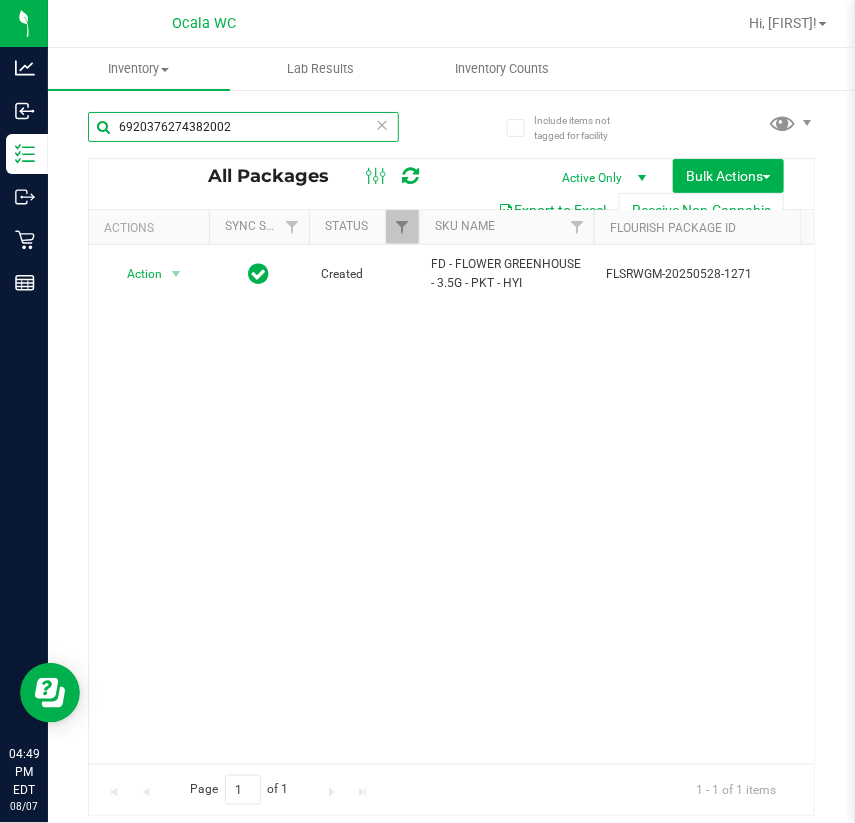 type on "6920376274382002" 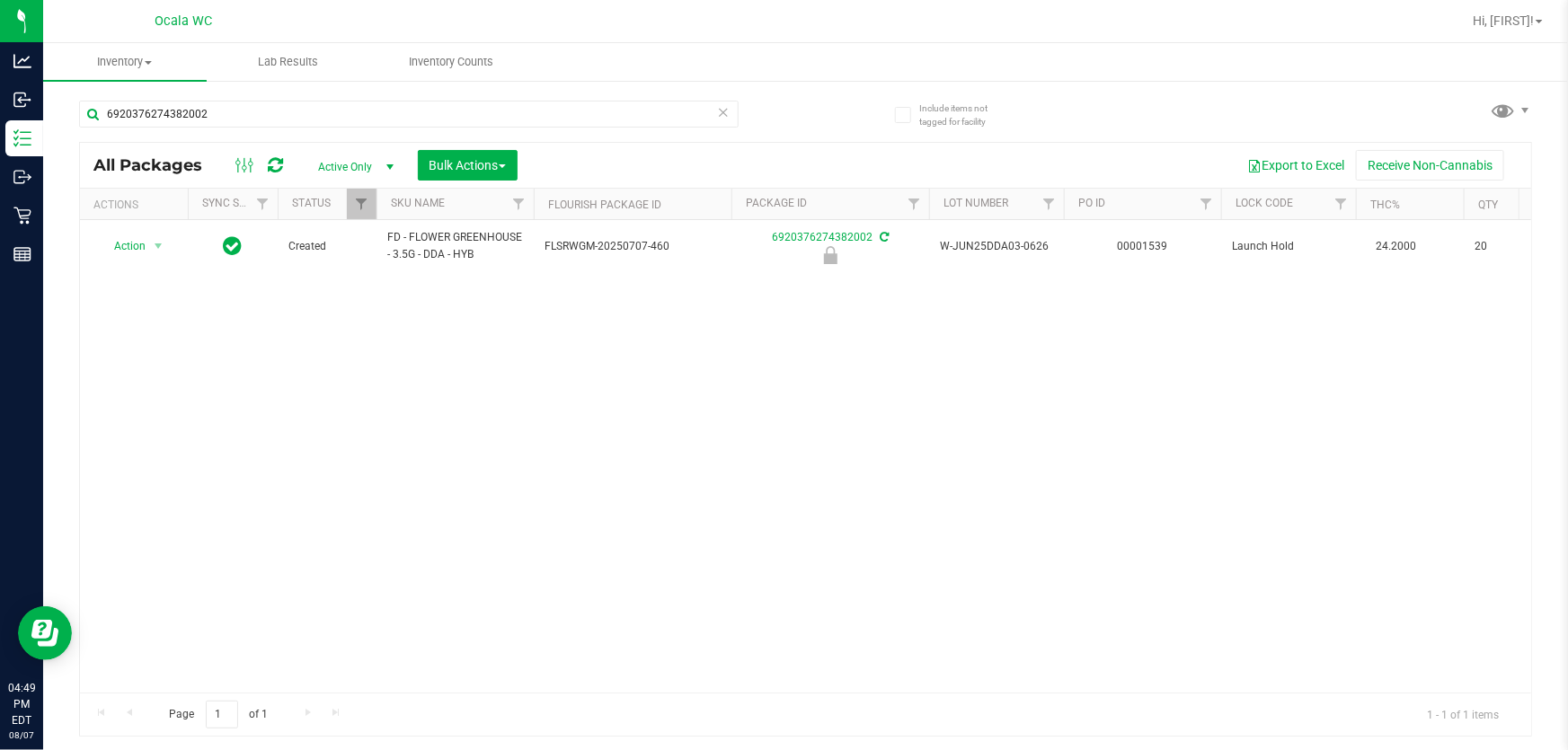 click on "Action Action Edit attributes Global inventory Locate package Package audit log Print package label Print product labels Unlock package
Created
FD - FLOWER GREENHOUSE - 3.5G - DDA - HYB
FLSRWGM-20250707-460
6920376274382002
W-JUN25DDA03-0626
00001539
Launch Hold
24.2000
20
FLO-BUD-FD-DDA-HYB
Don Dada
FD 3.5g Flower Greenhouse Don Dada (Hybrid)
0
Whole Flower" at bounding box center (805, 456) 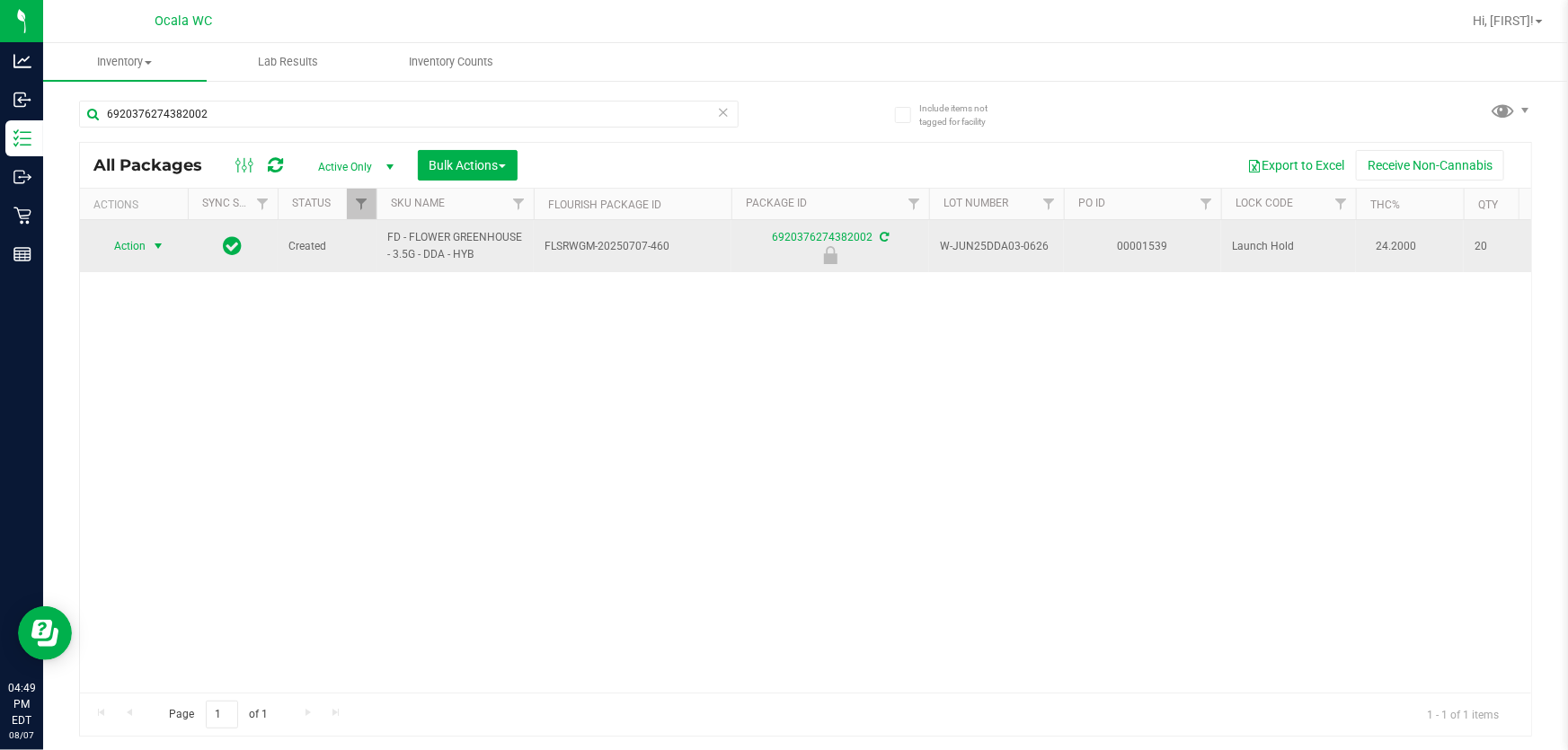 click at bounding box center [158, 246] 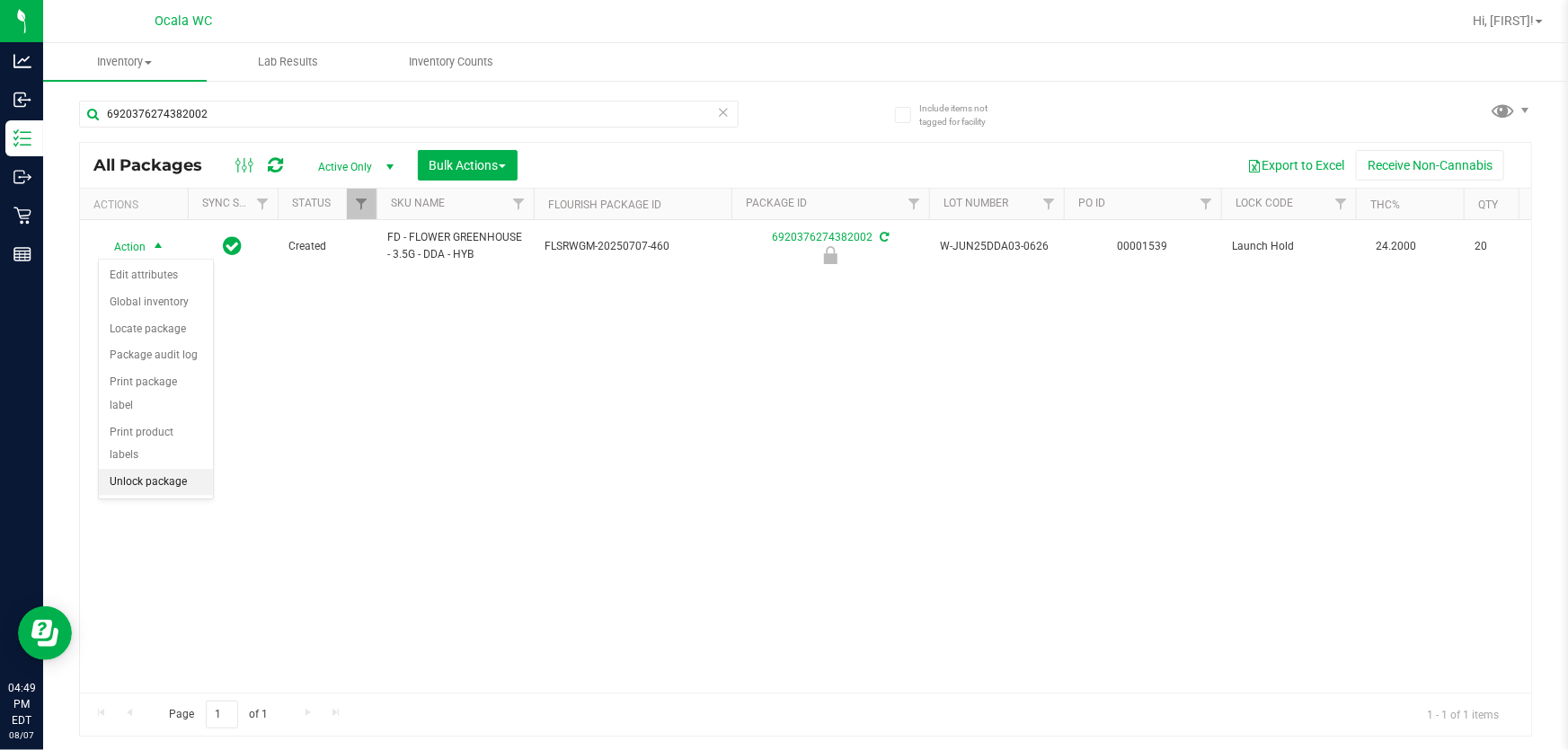 click on "Unlock package" at bounding box center [155, 482] 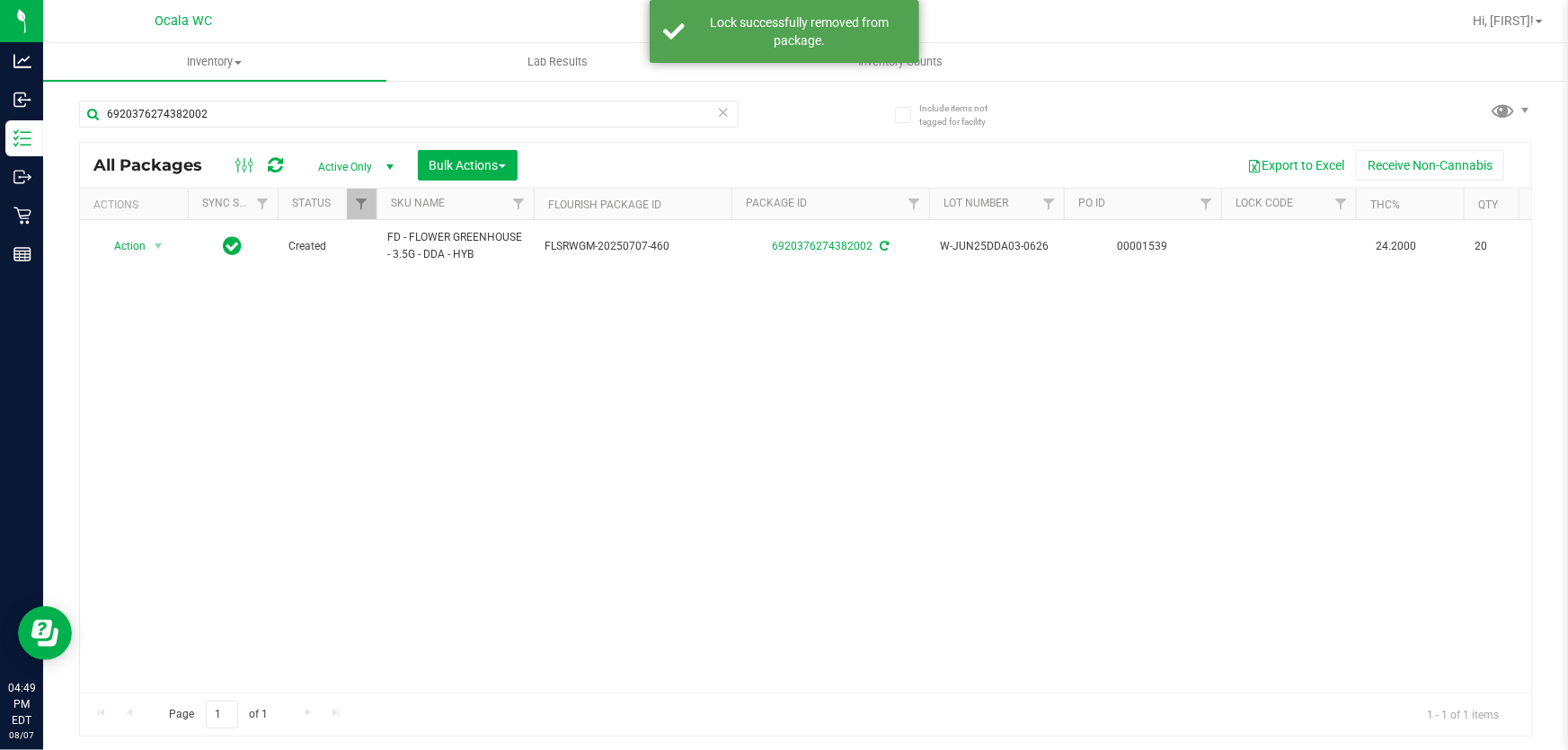 click on "Action Action Adjust qty Create package Edit attributes Global inventory Locate package Lock package Package audit log Print package label Print product labels Schedule for destruction
Created
FD - FLOWER GREENHOUSE - 3.5G - DDA - HYB
FLSRWGM-20250707-460
6920376274382002
W-JUN25DDA03-0626
00001539
24.2000
20
FLO-BUD-FD-DDA-HYB
Don Dada
FD 3.5g Flower Greenhouse Don Dada (Hybrid)
20
Whole Flower
$30.00000" at bounding box center (805, 456) 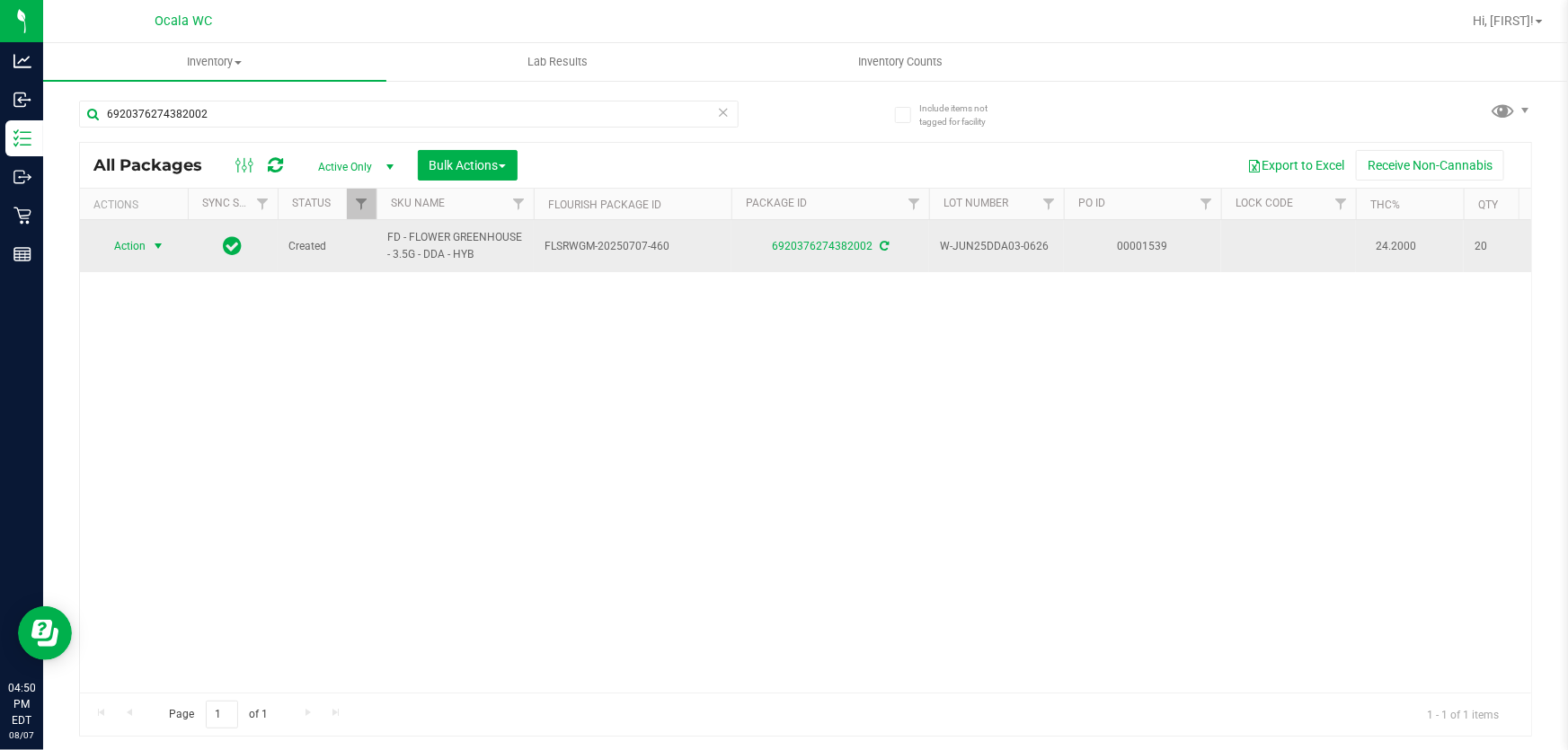 click at bounding box center (158, 246) 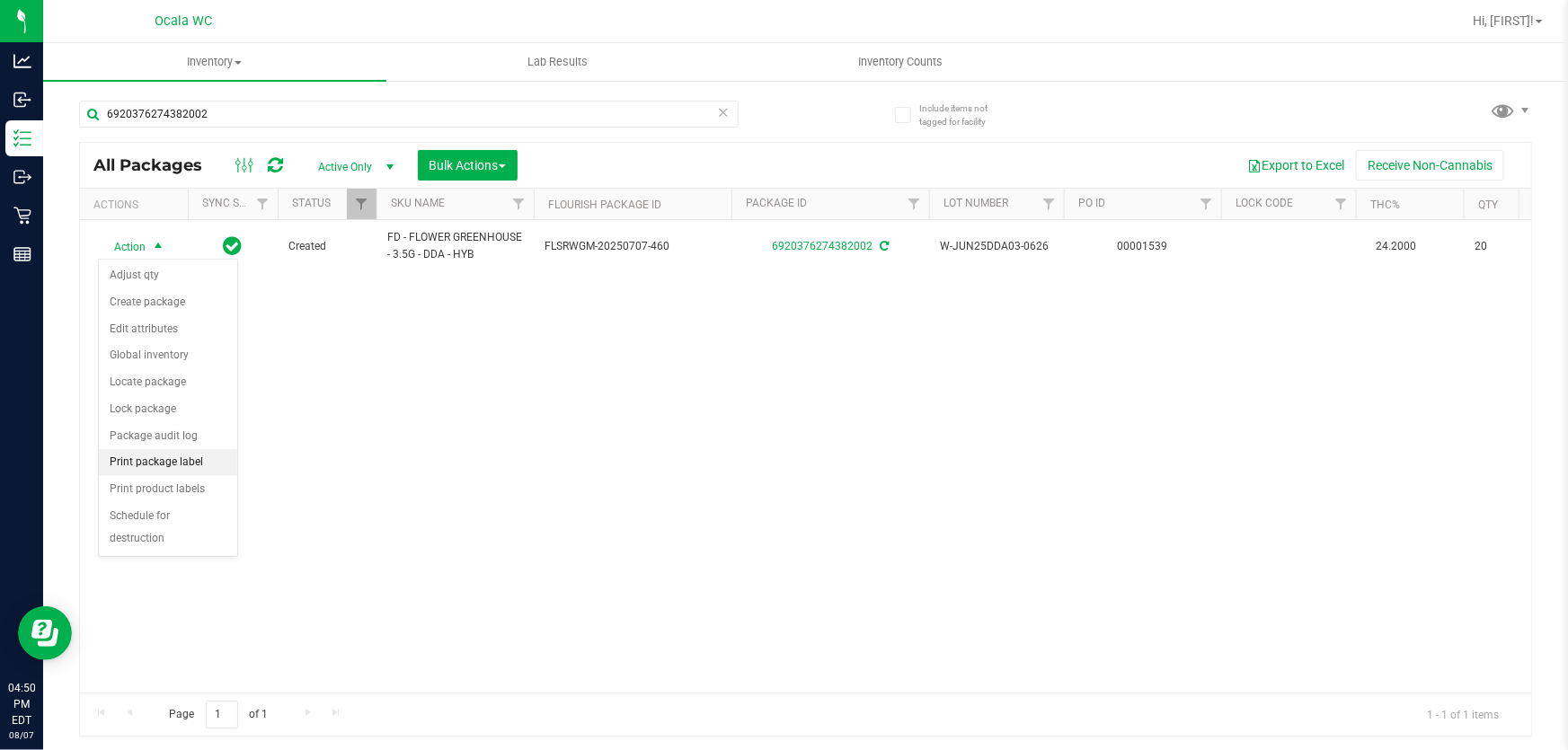 click on "Print package label" at bounding box center (168, 463) 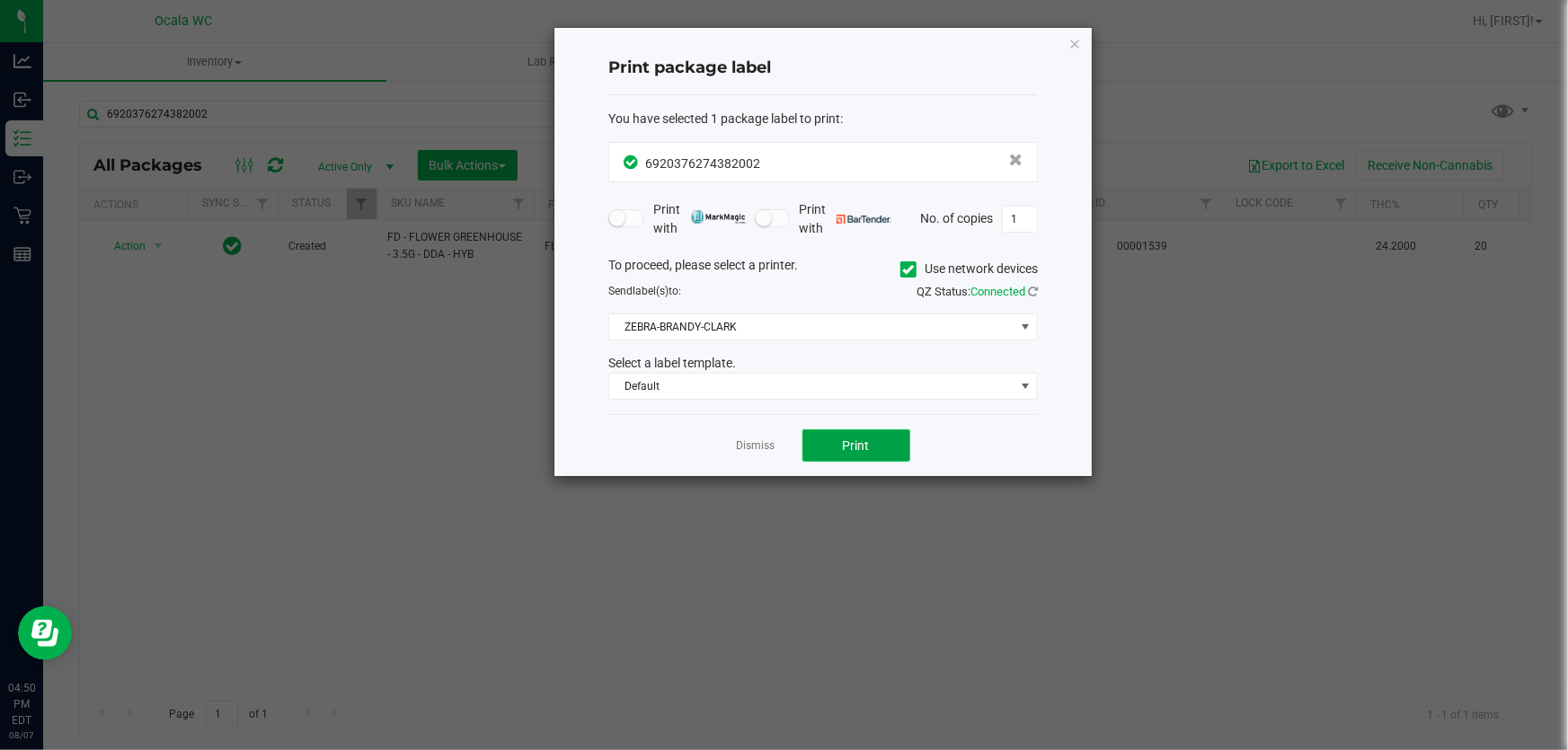click on "Print" 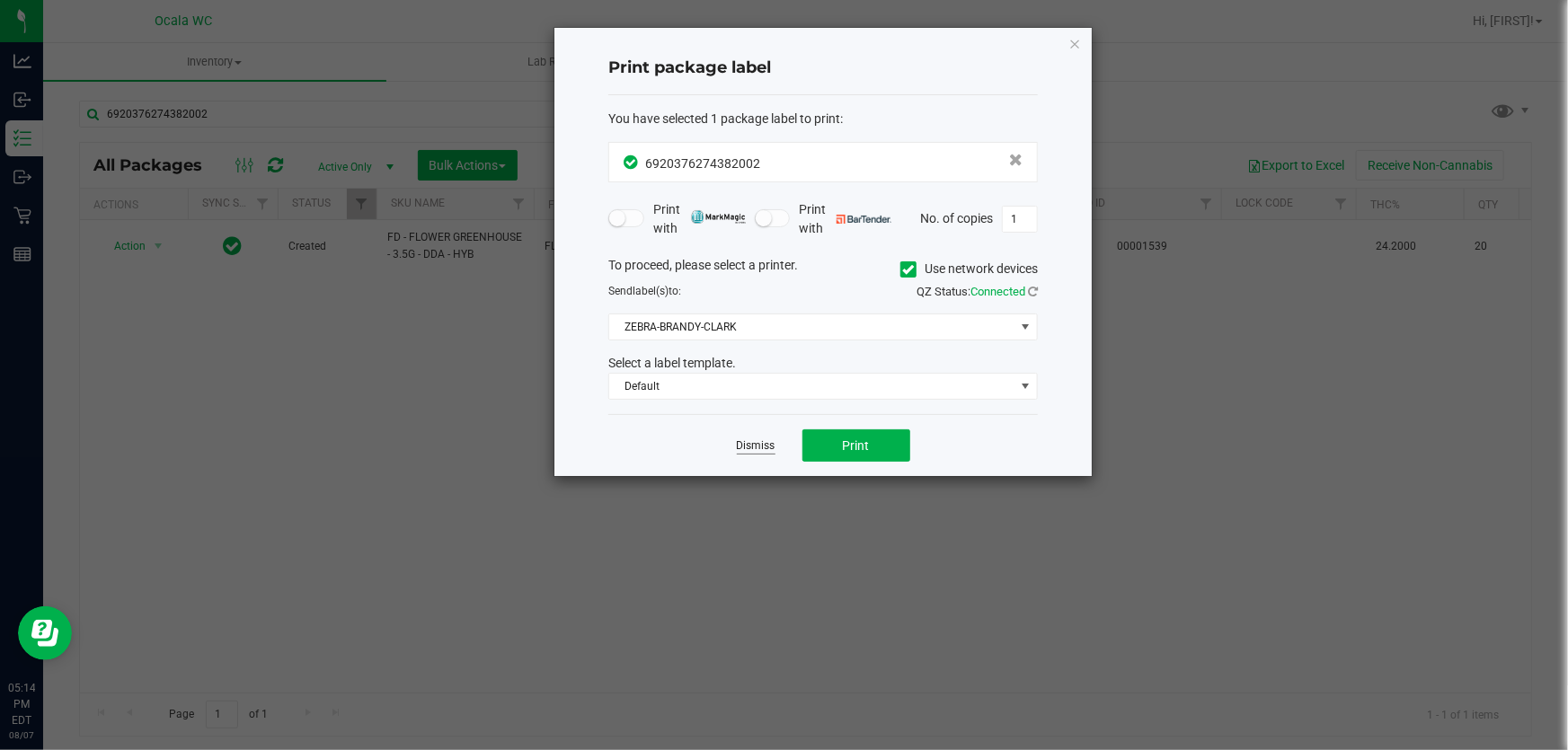click on "Dismiss" 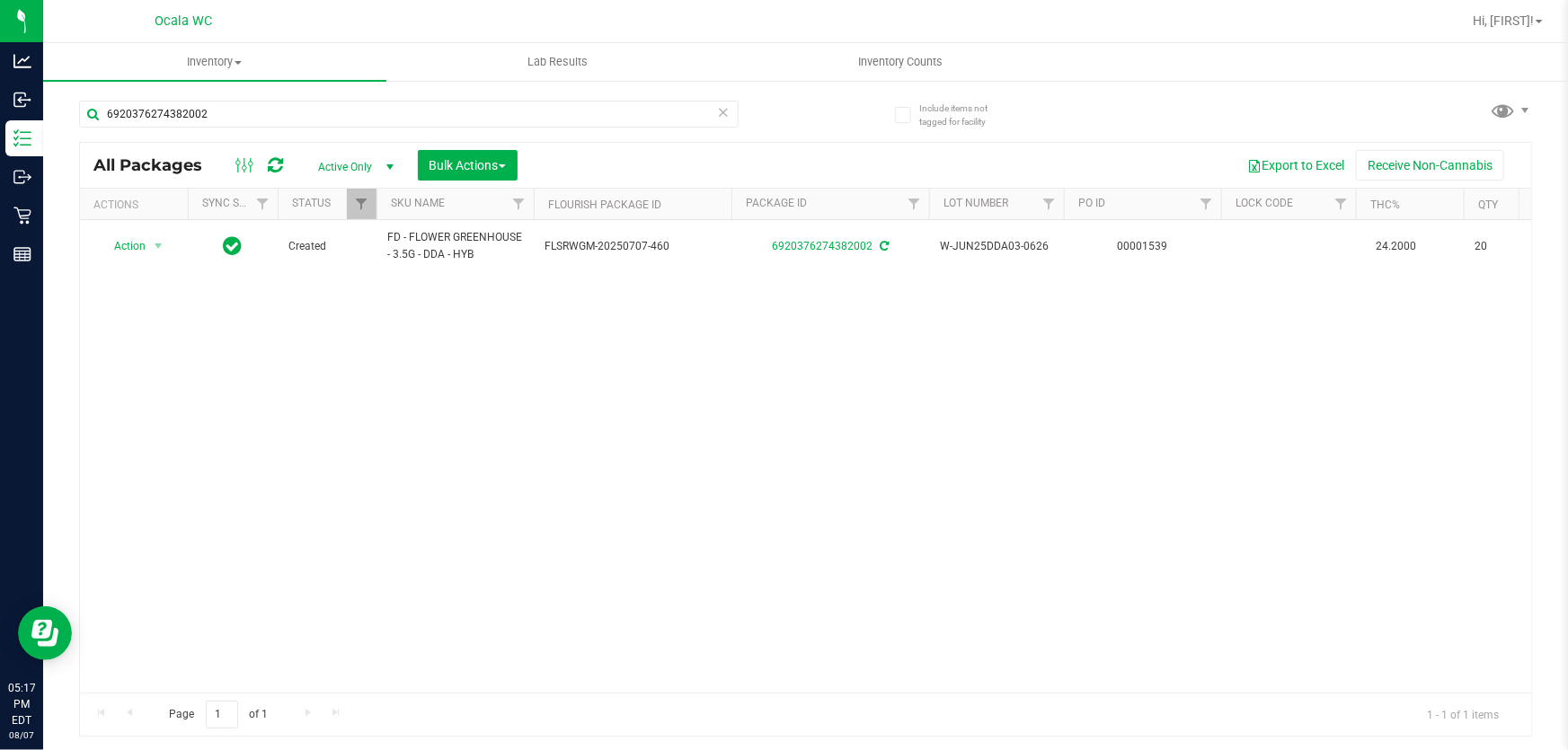 click on "Action Action Adjust qty Create package Edit attributes Global inventory Locate package Lock package Package audit log Print package label Print product labels Schedule for destruction
Created
FD - FLOWER GREENHOUSE - 3.5G - DDA - HYB
FLSRWGM-20250707-460
6920376274382002
W-JUN25DDA03-0626
00001539
24.2000
20
FLO-BUD-FD-DDA-HYB
Don Dada
FD 3.5g Flower Greenhouse Don Dada (Hybrid)
20
Whole Flower
$30.00000" at bounding box center [805, 456] 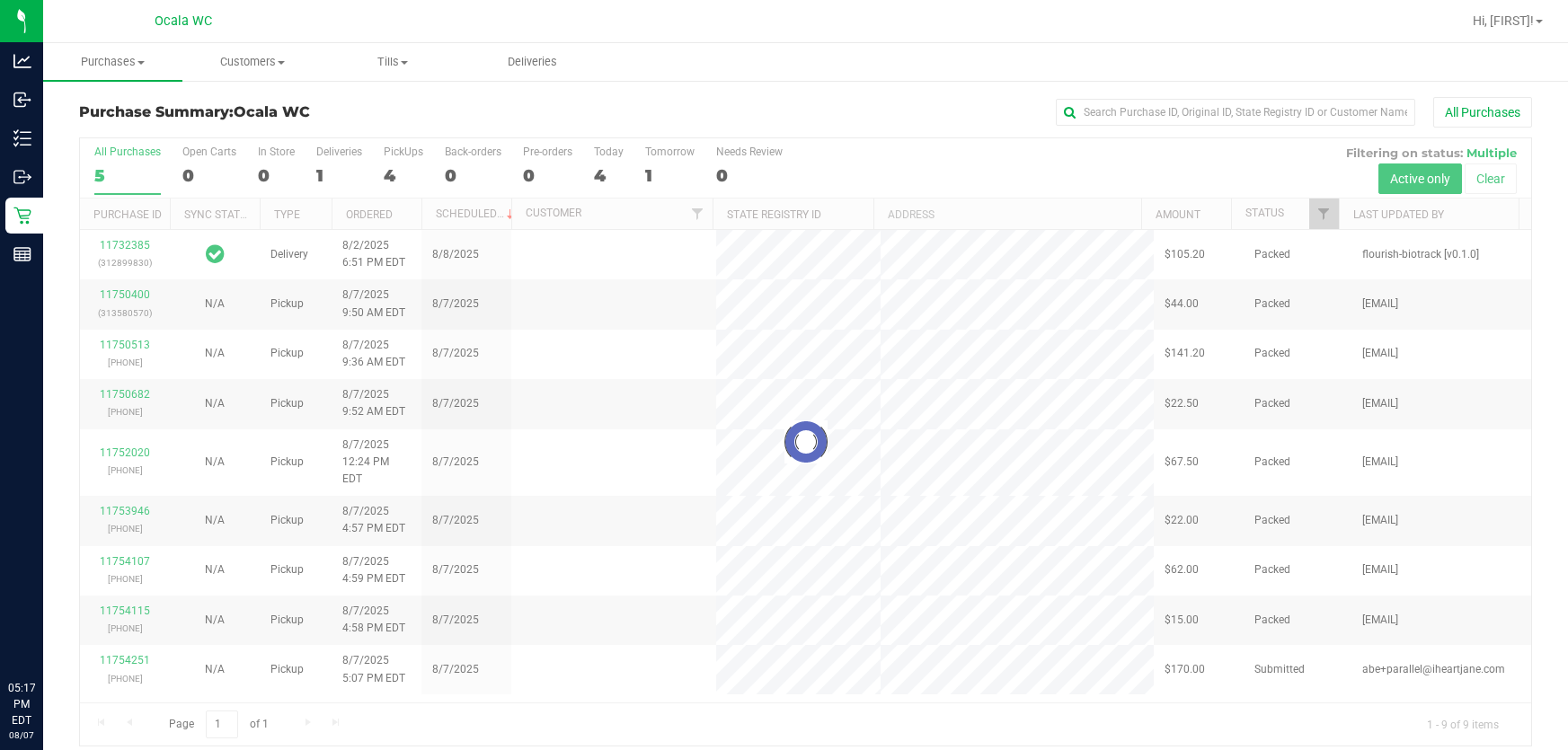 scroll, scrollTop: 0, scrollLeft: 0, axis: both 